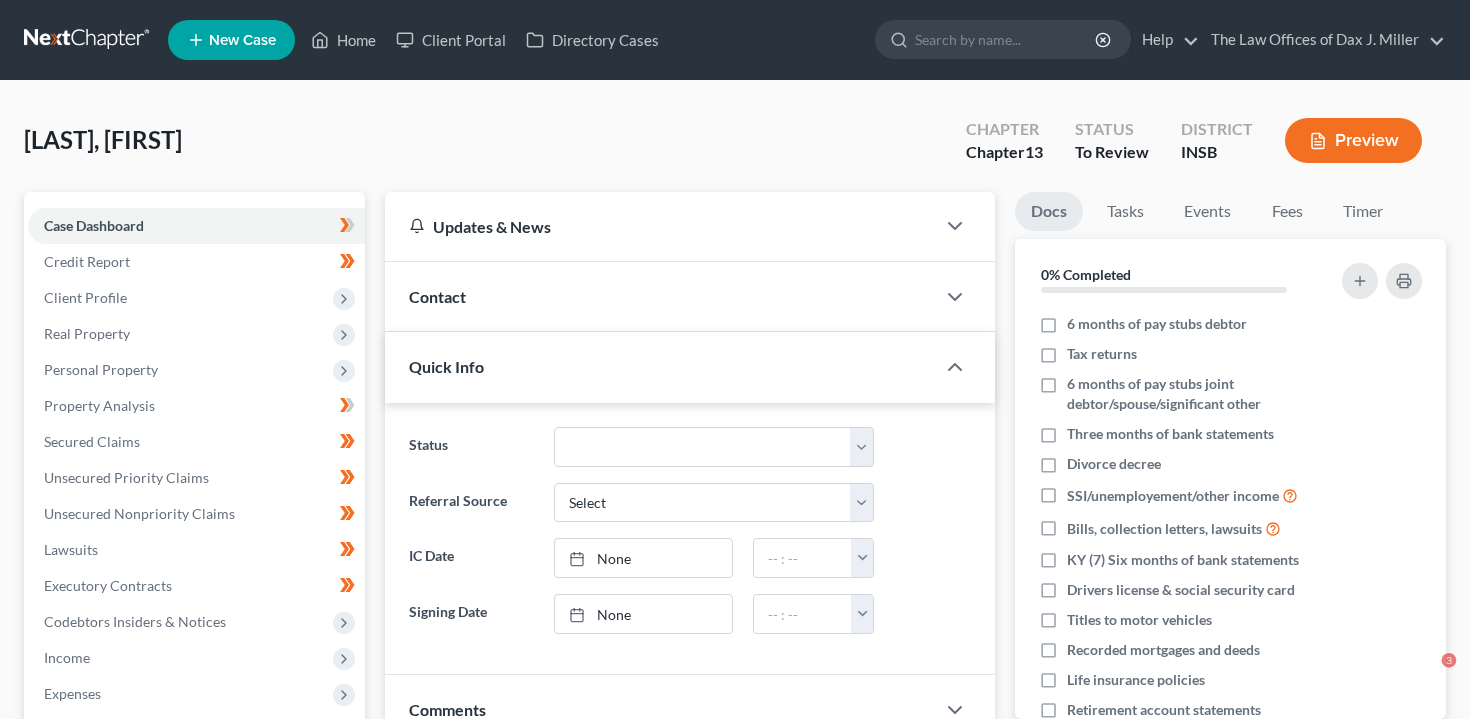 scroll, scrollTop: 0, scrollLeft: 0, axis: both 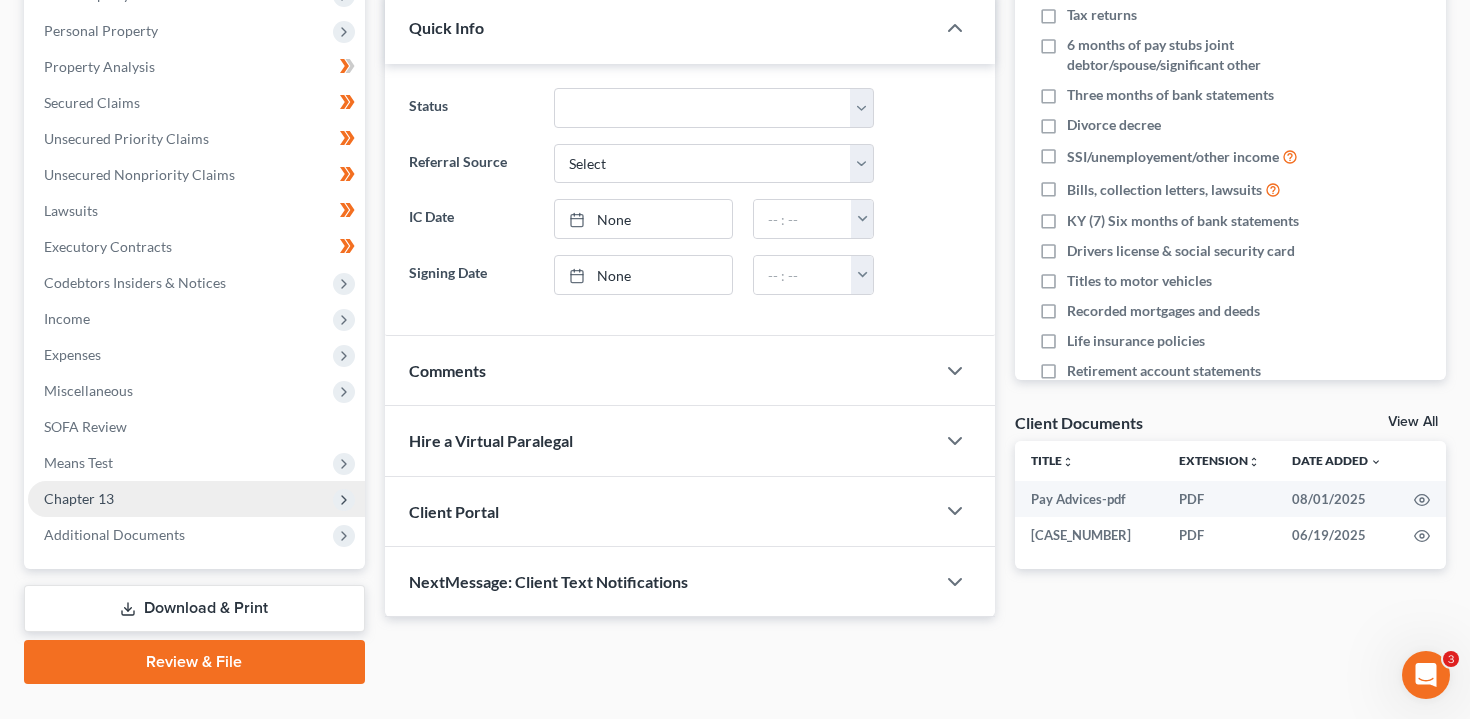 click on "Chapter 13" at bounding box center (196, 499) 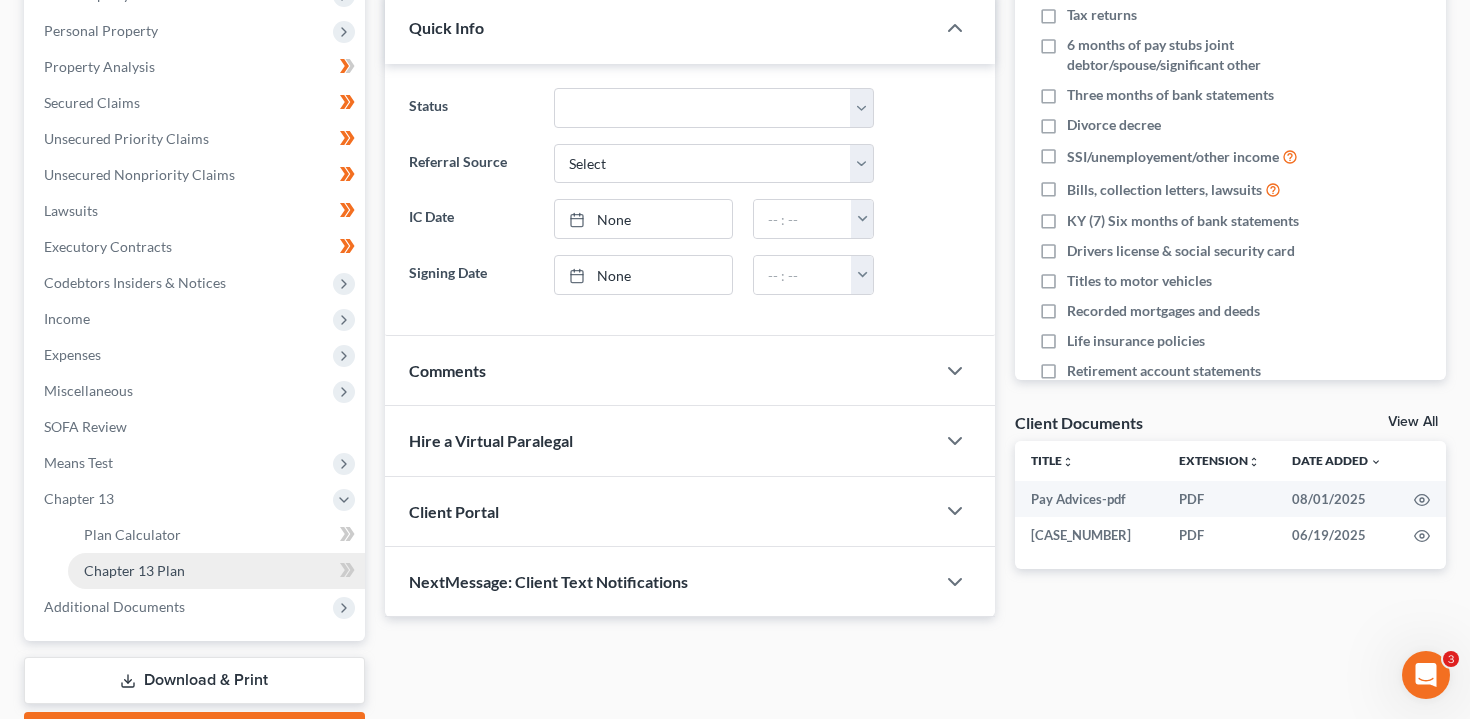 click on "Chapter 13 Plan" at bounding box center (216, 571) 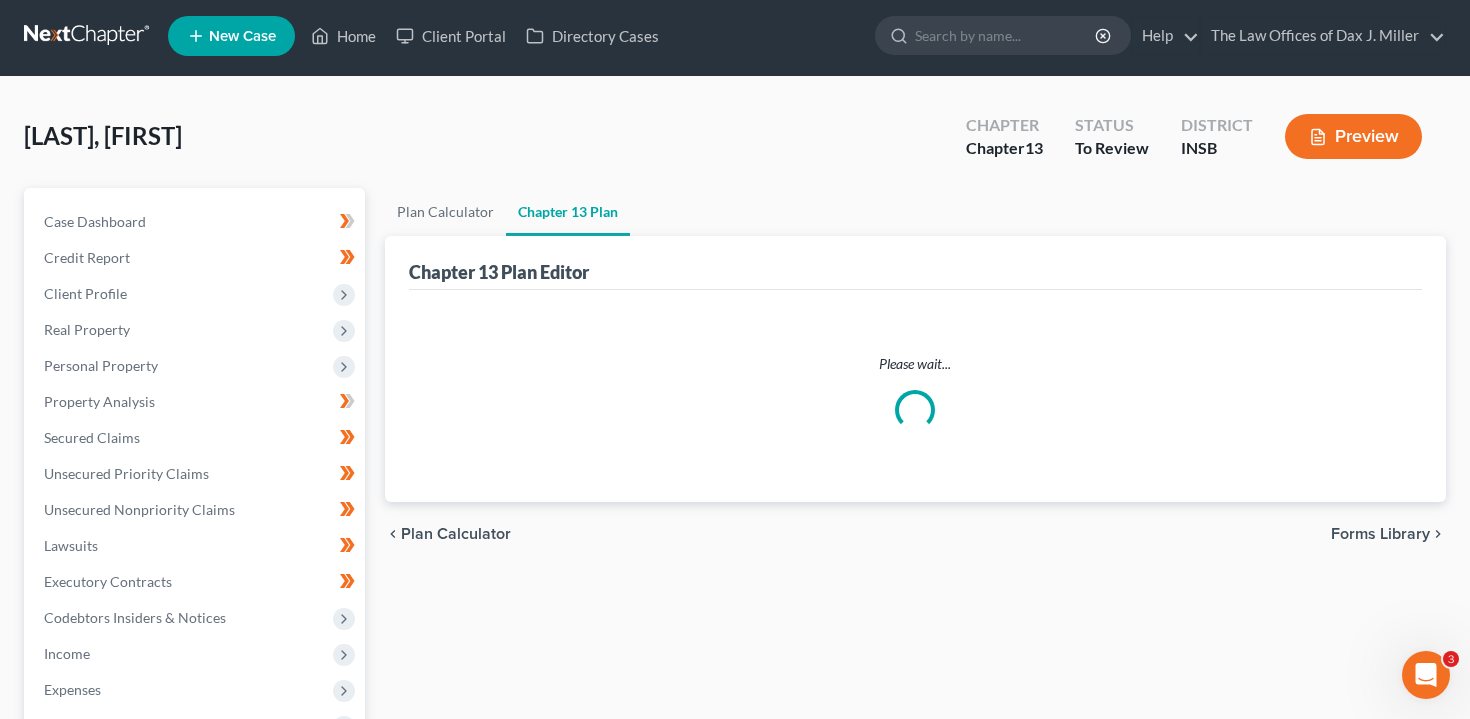 scroll, scrollTop: 0, scrollLeft: 0, axis: both 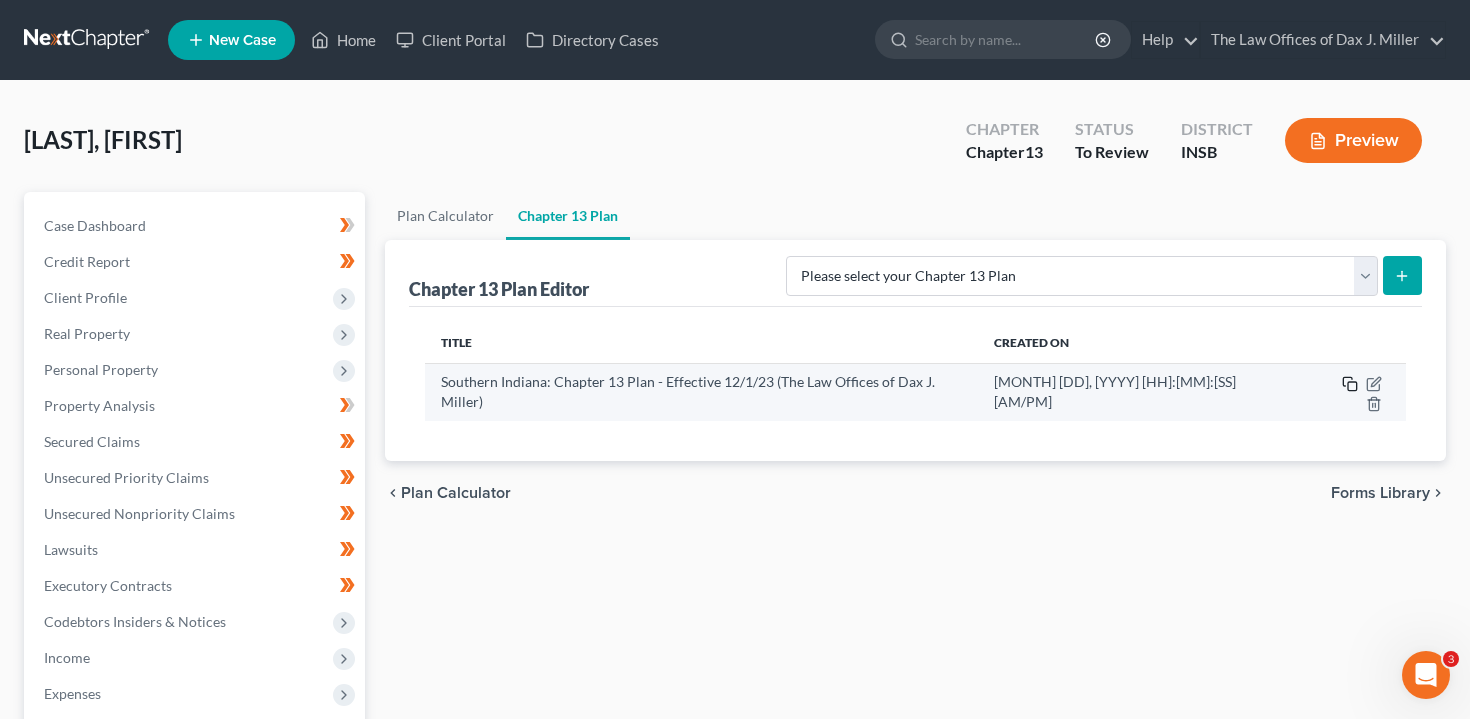 click 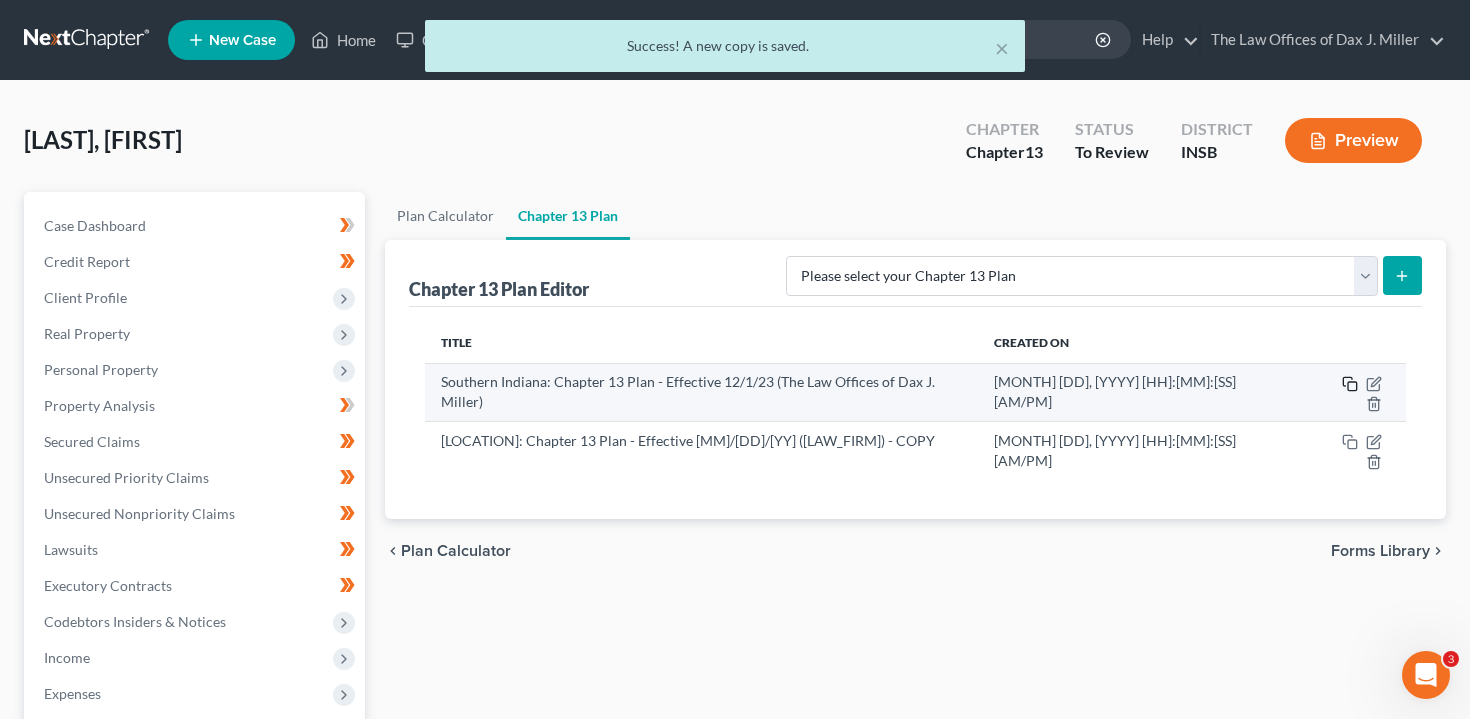 click 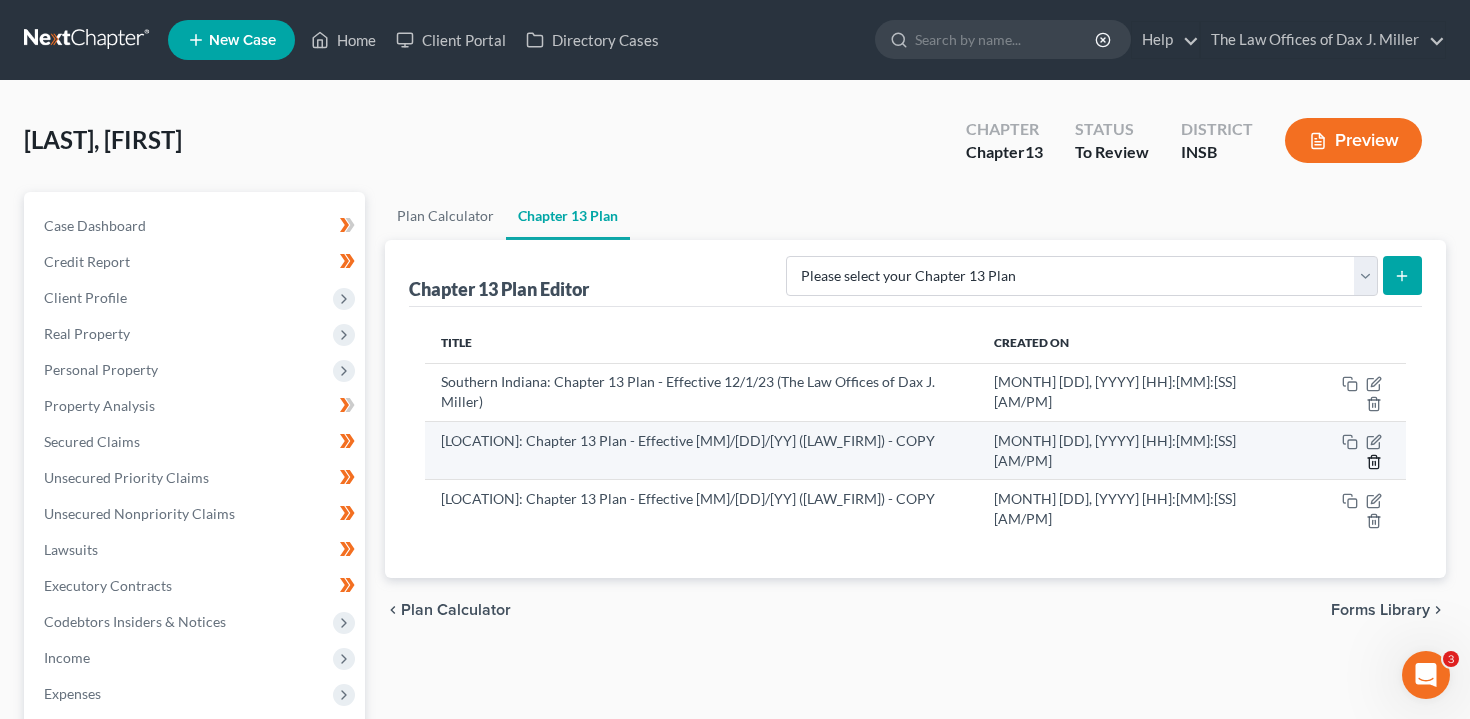 click 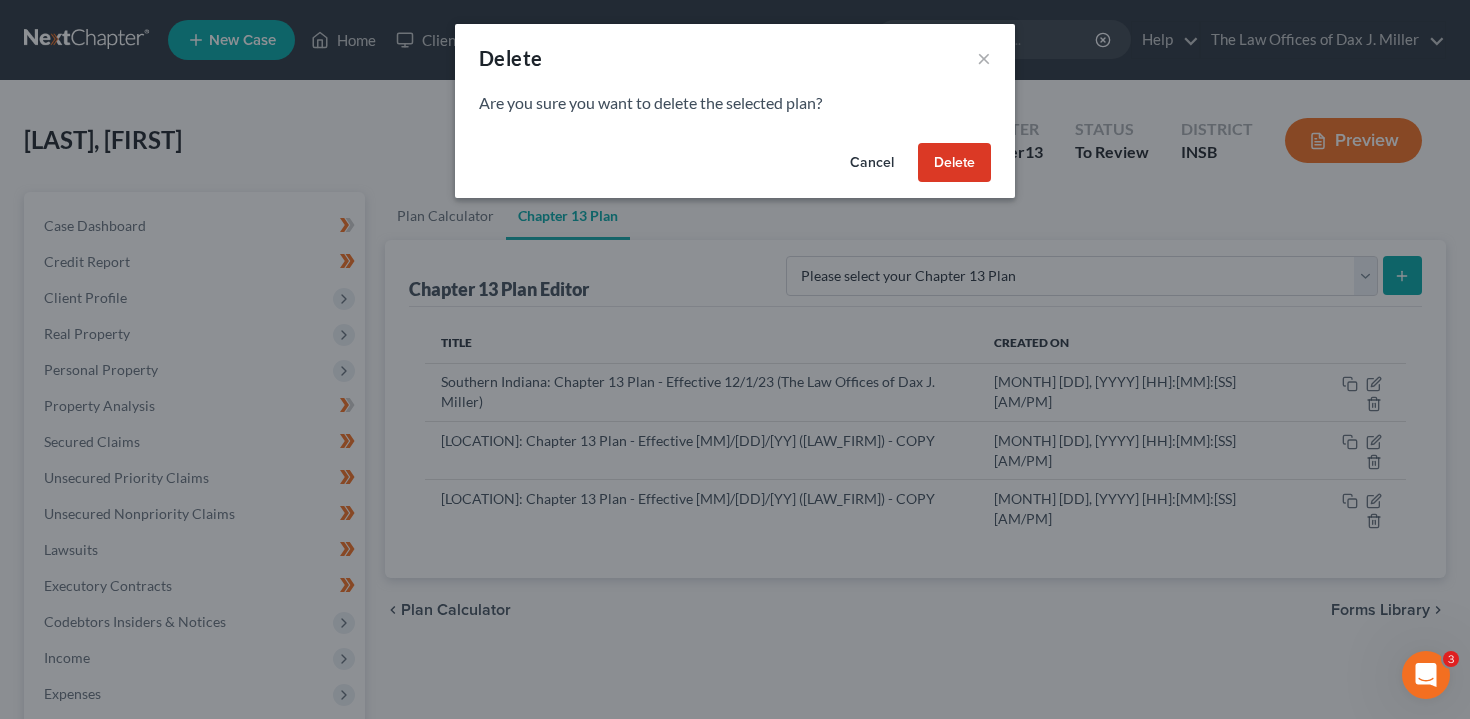 click on "Delete" at bounding box center [954, 163] 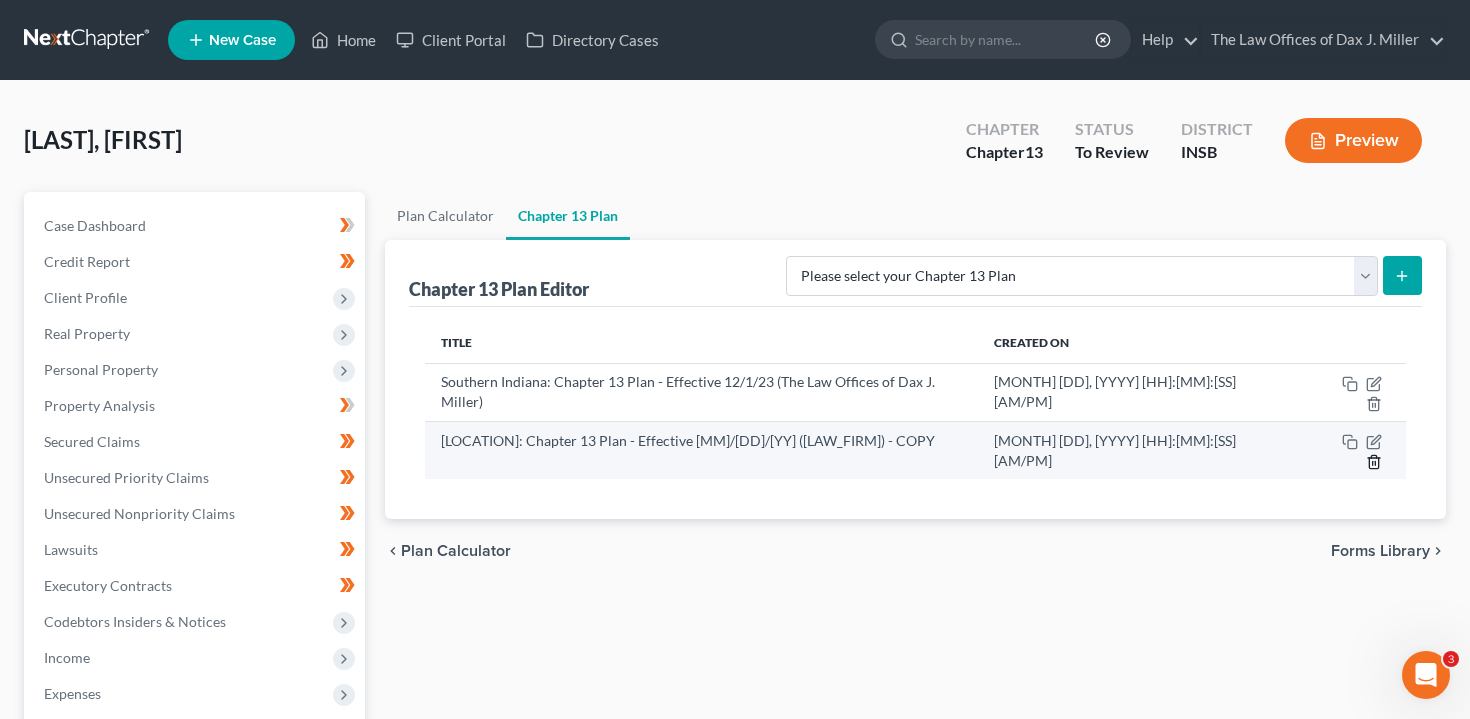 click 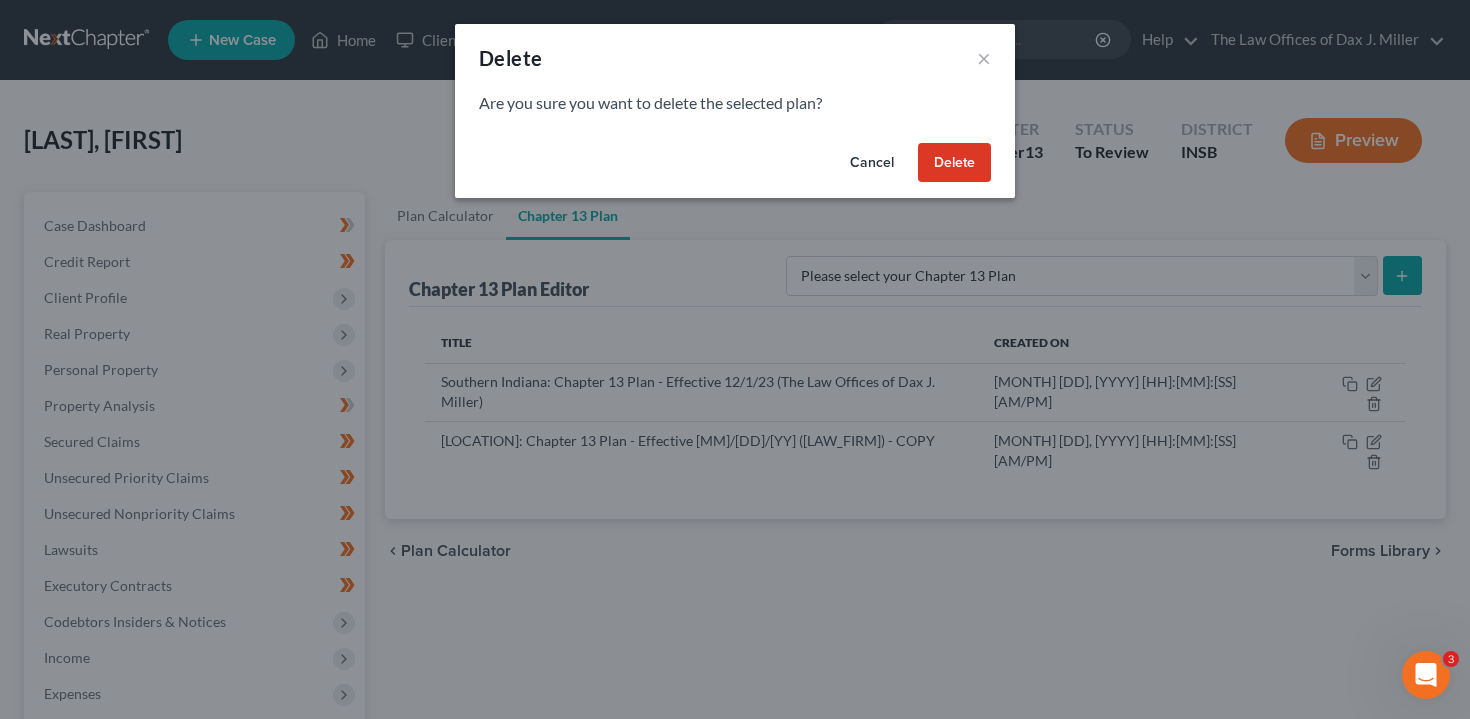 click on "Delete" at bounding box center [954, 163] 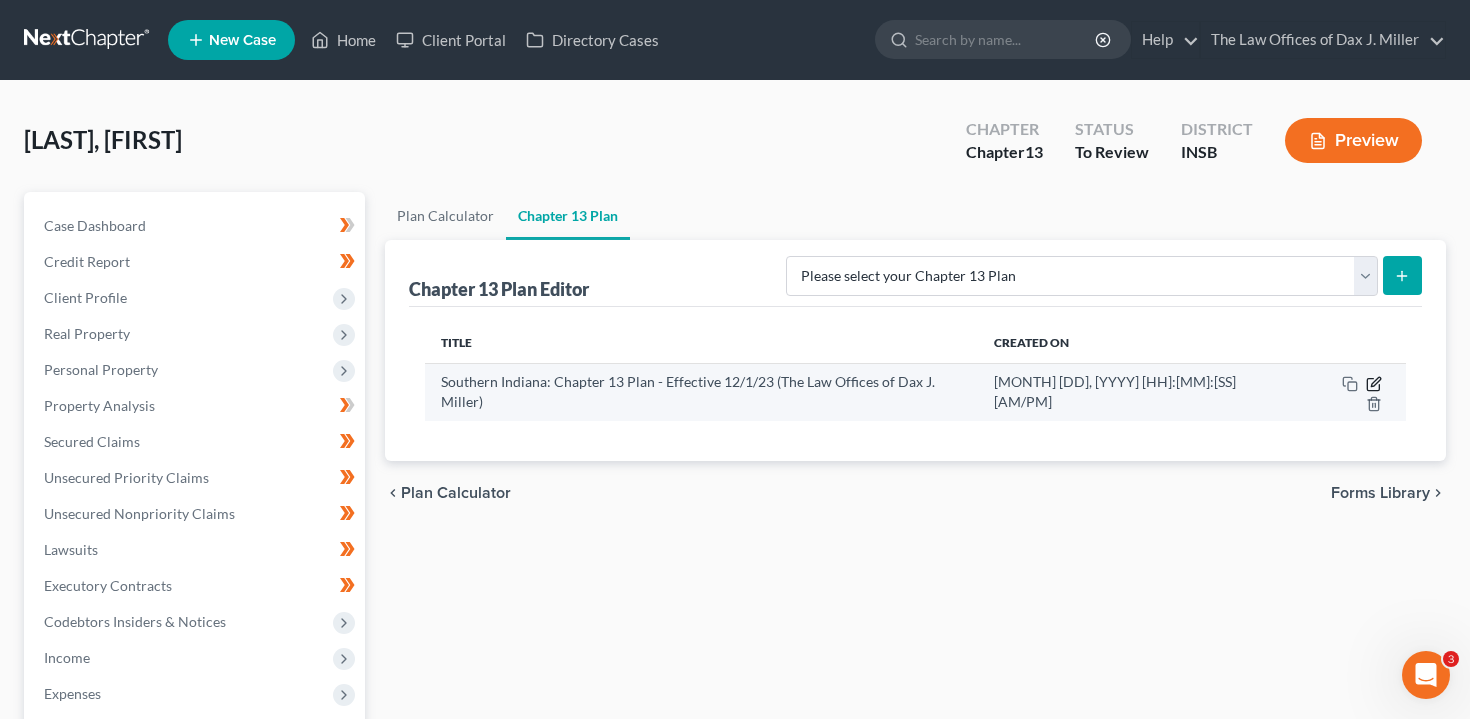 click 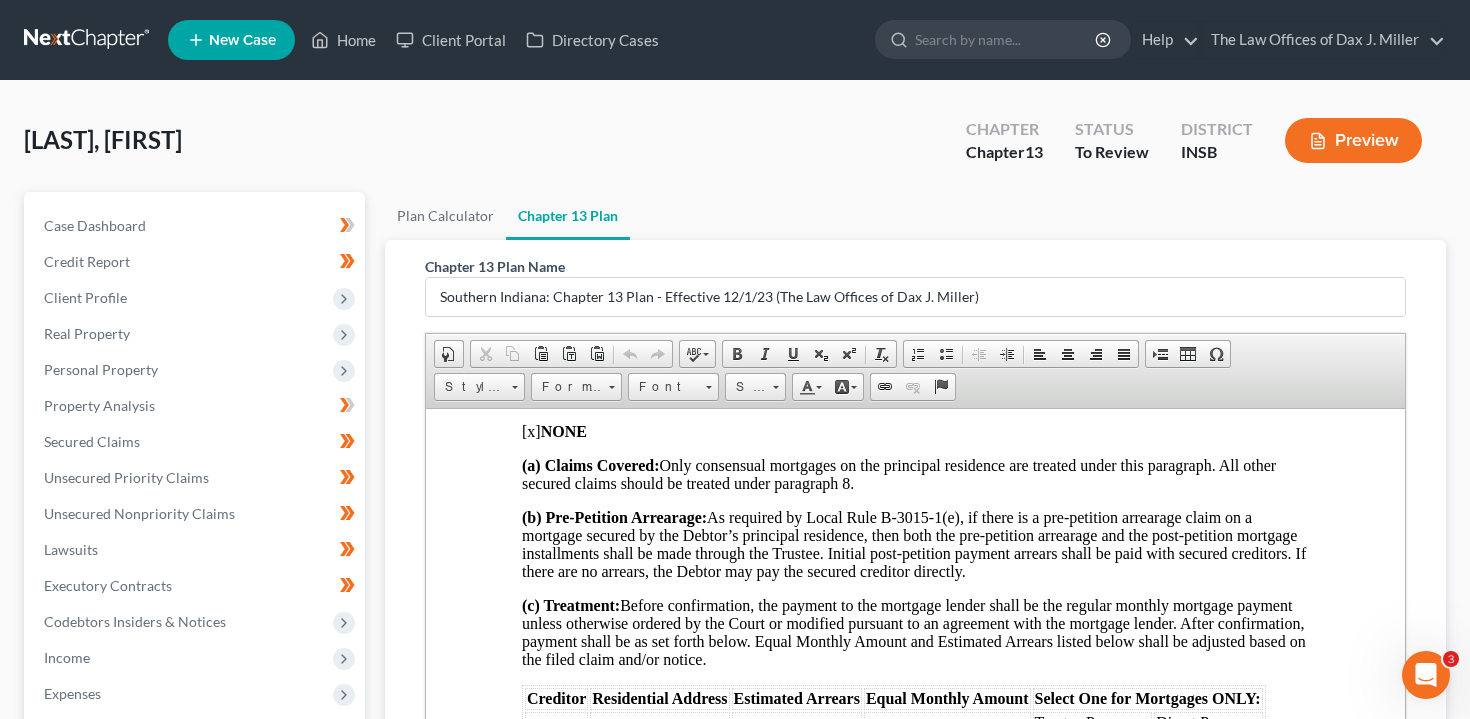 scroll, scrollTop: 2539, scrollLeft: 0, axis: vertical 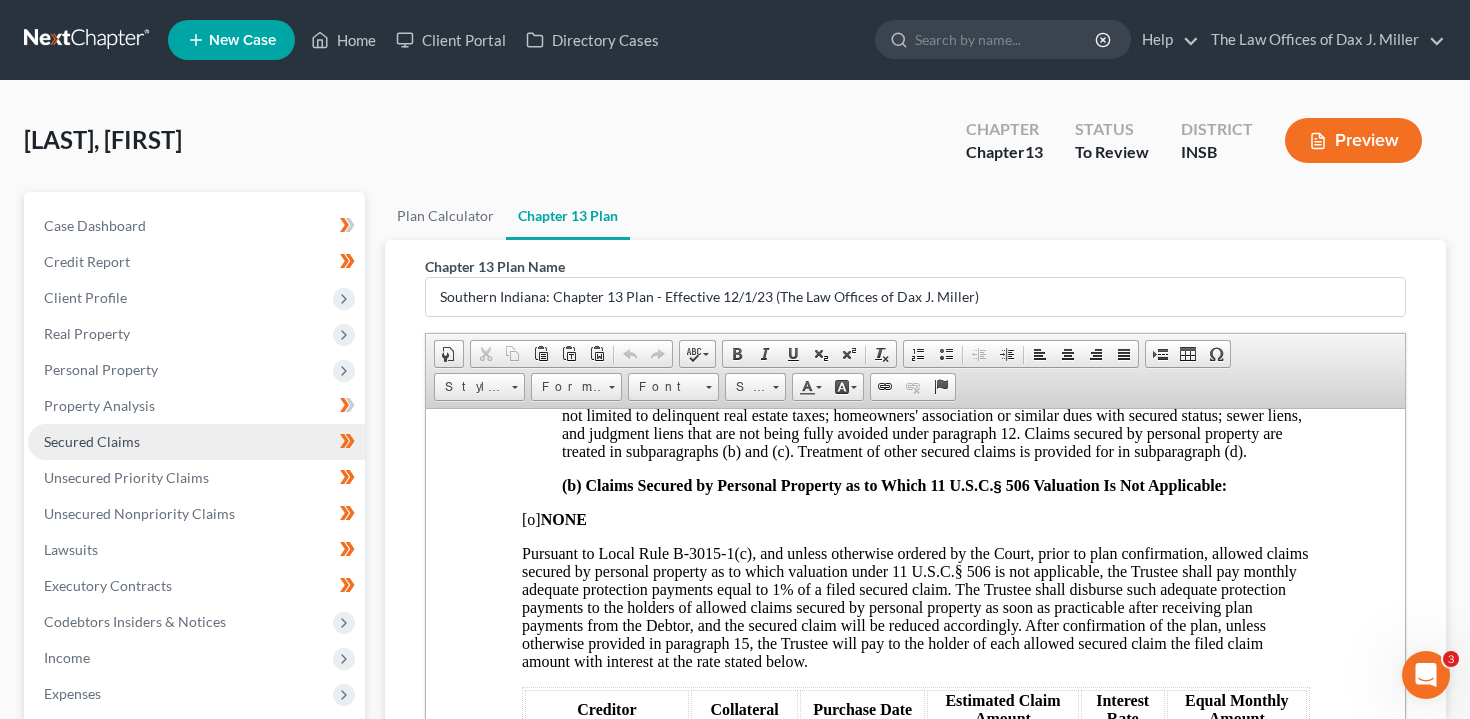 click on "Secured Claims" at bounding box center (196, 442) 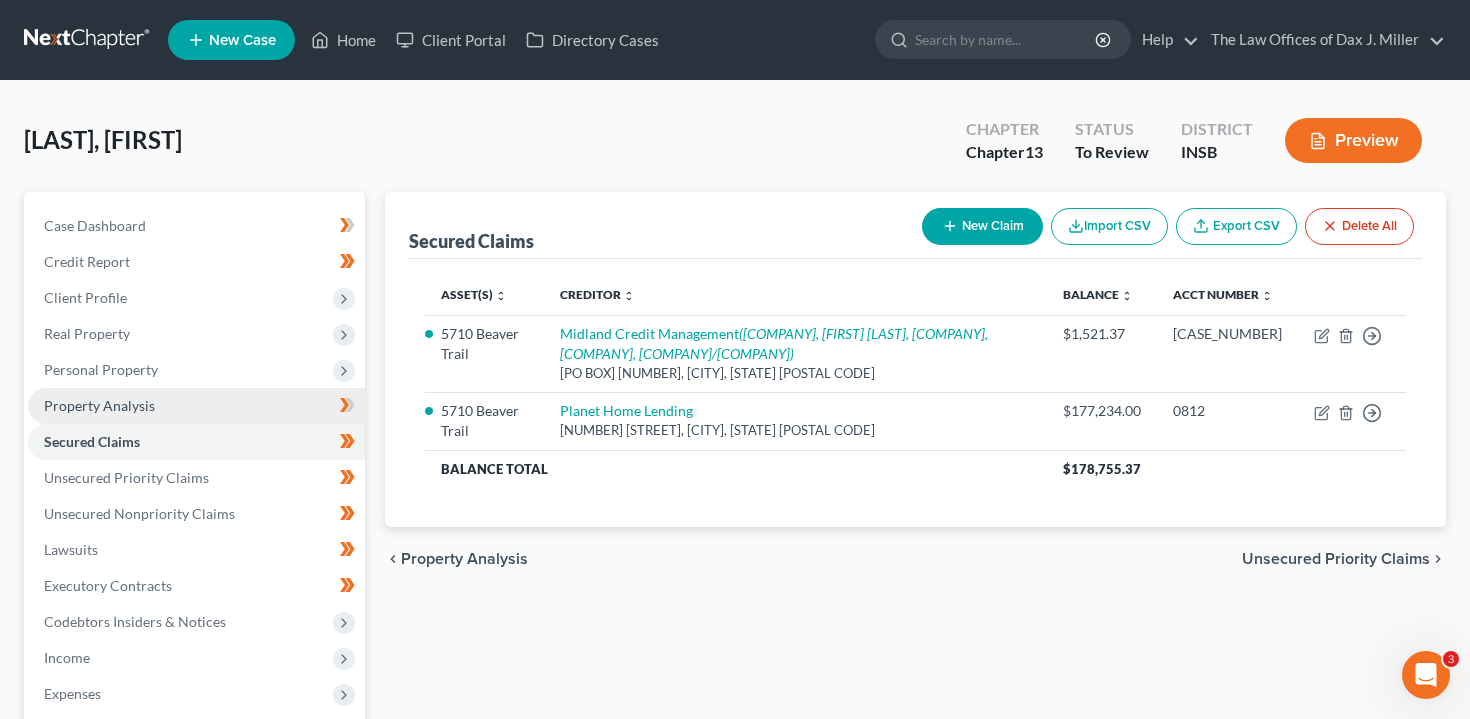 click on "Property Analysis" at bounding box center (196, 406) 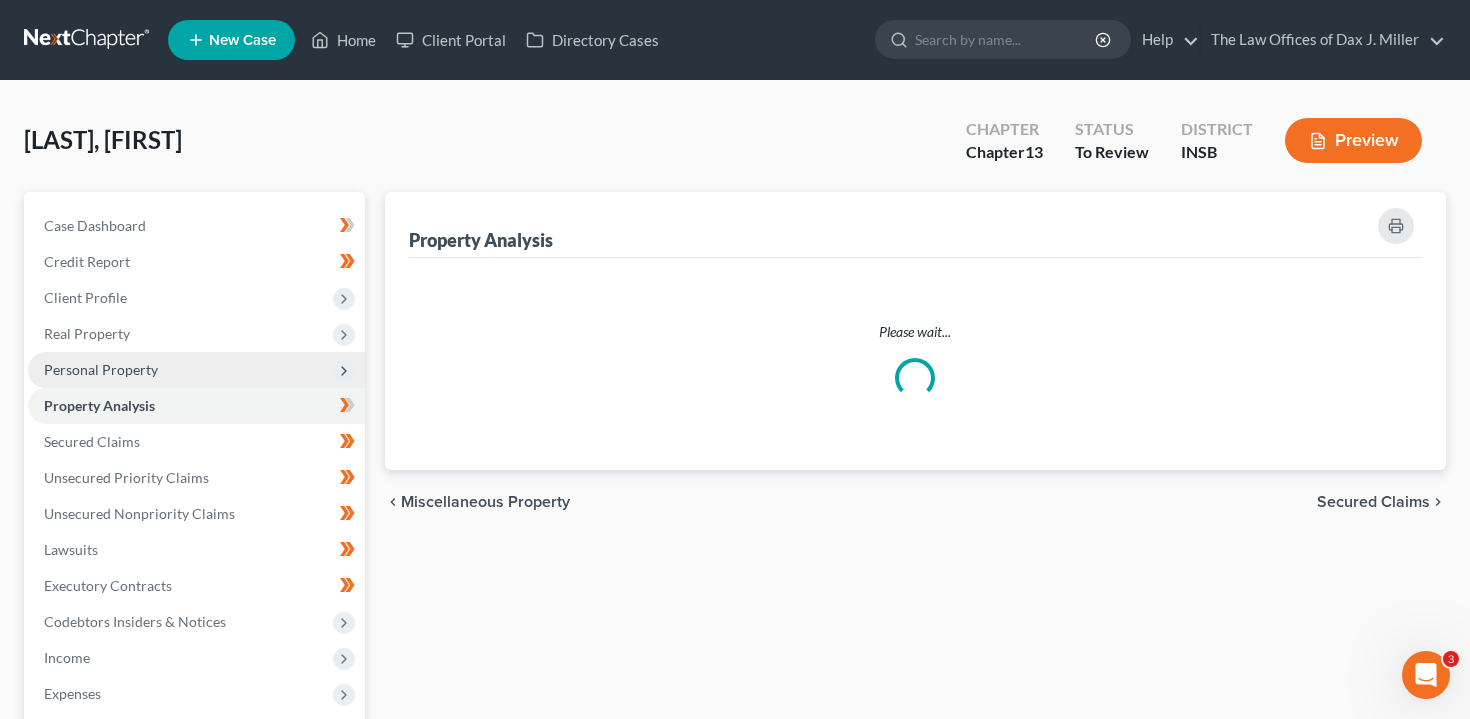 click on "Personal Property" at bounding box center (196, 370) 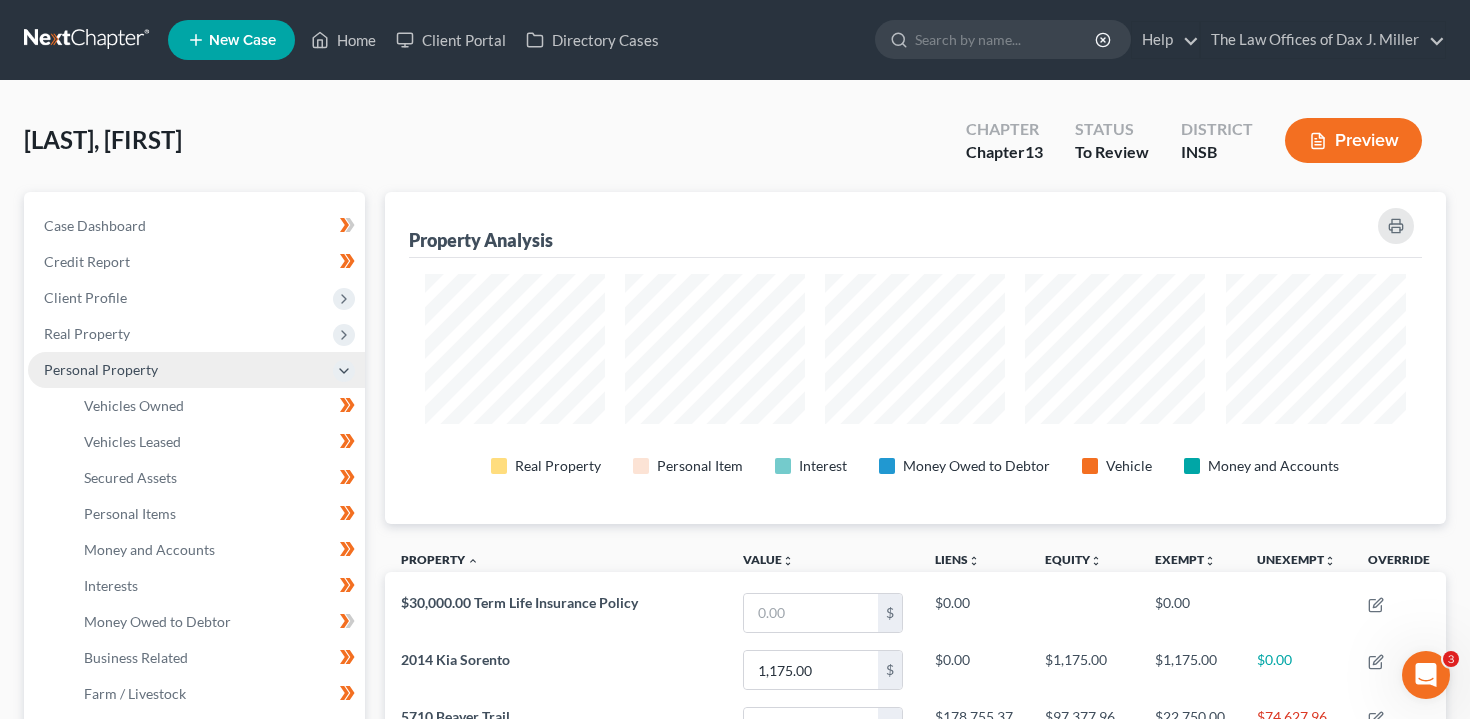 scroll, scrollTop: 999668, scrollLeft: 998938, axis: both 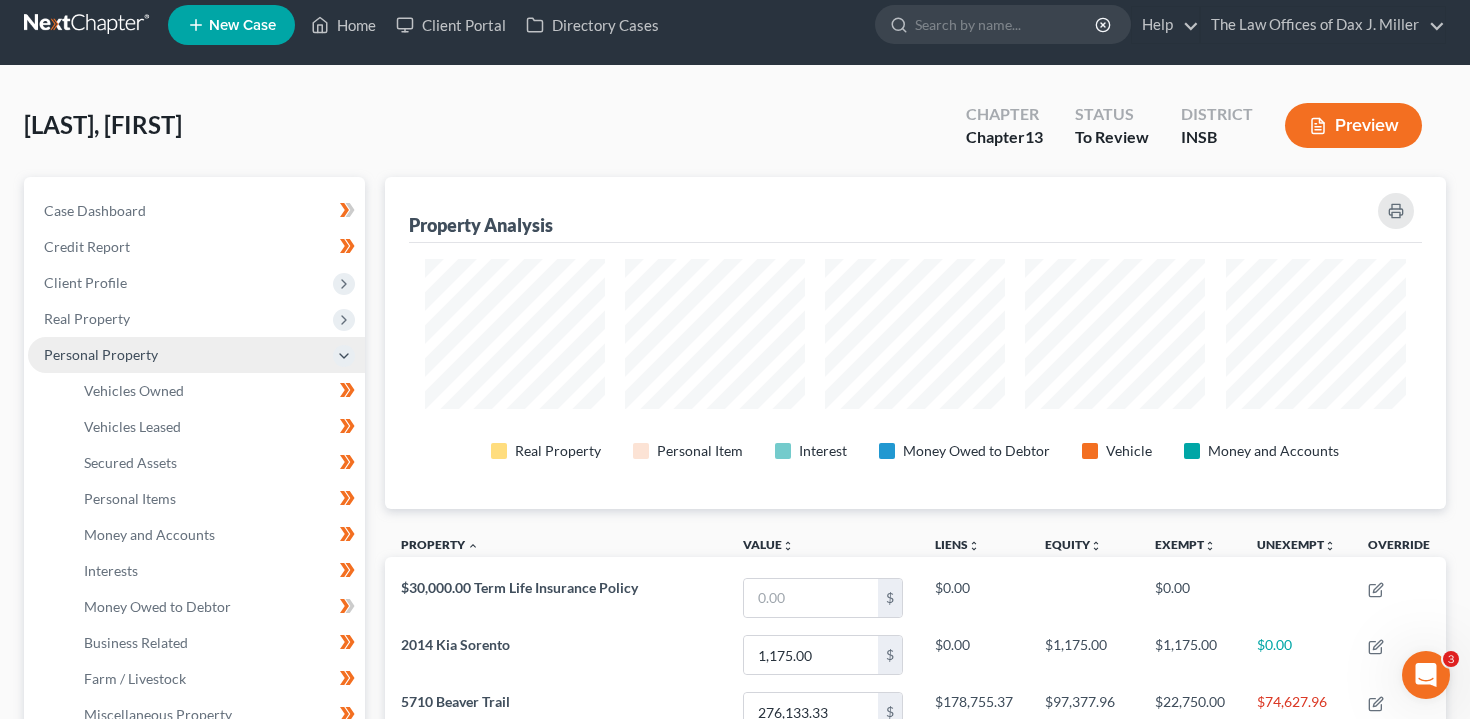 click on "Personal Property" at bounding box center [196, 355] 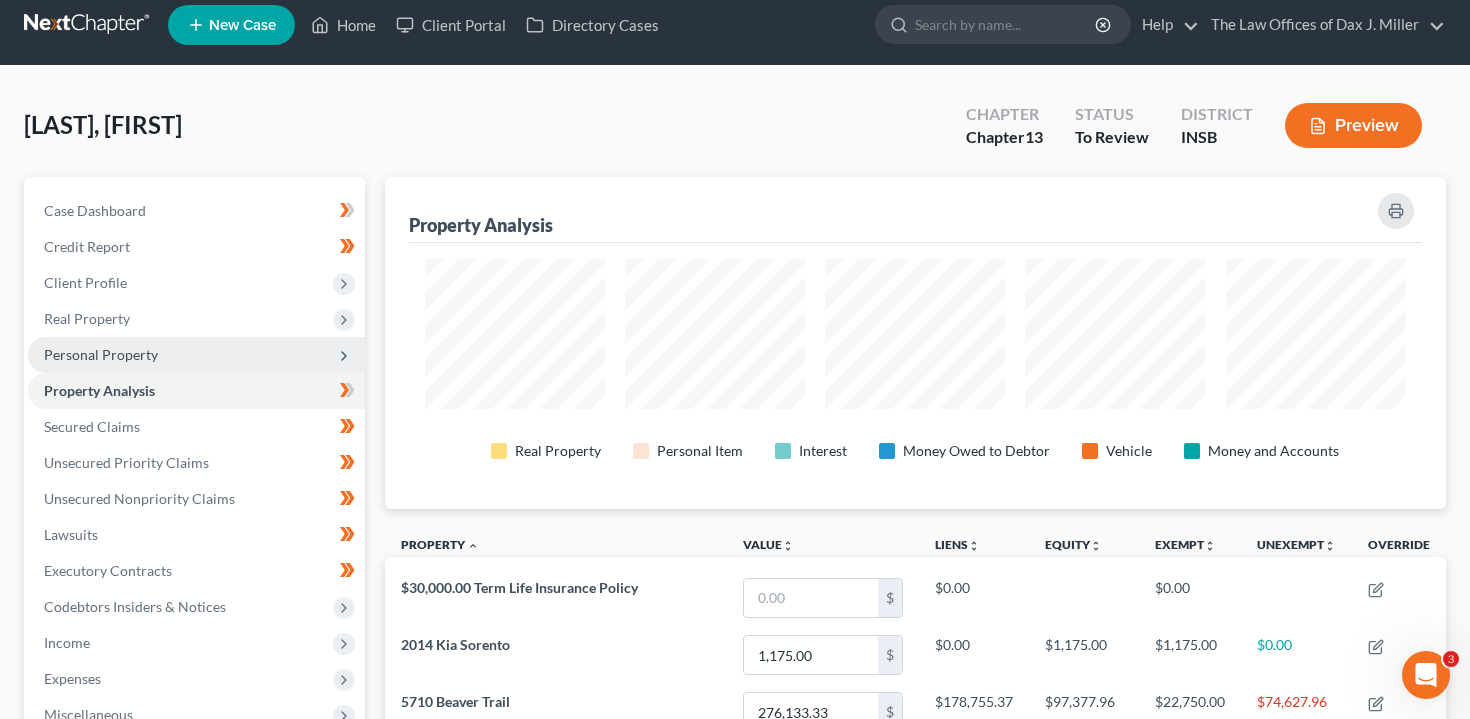 click on "Personal Property" at bounding box center [196, 355] 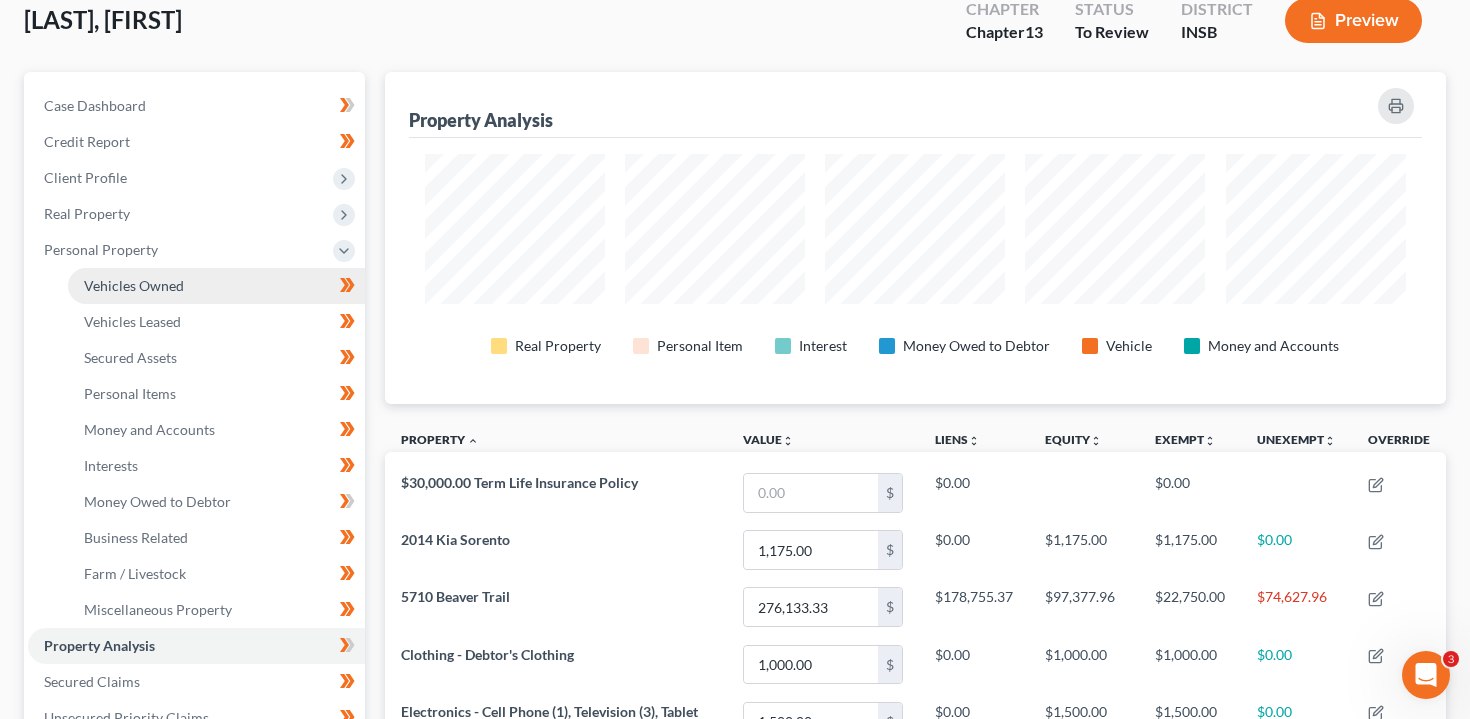 scroll, scrollTop: 122, scrollLeft: 0, axis: vertical 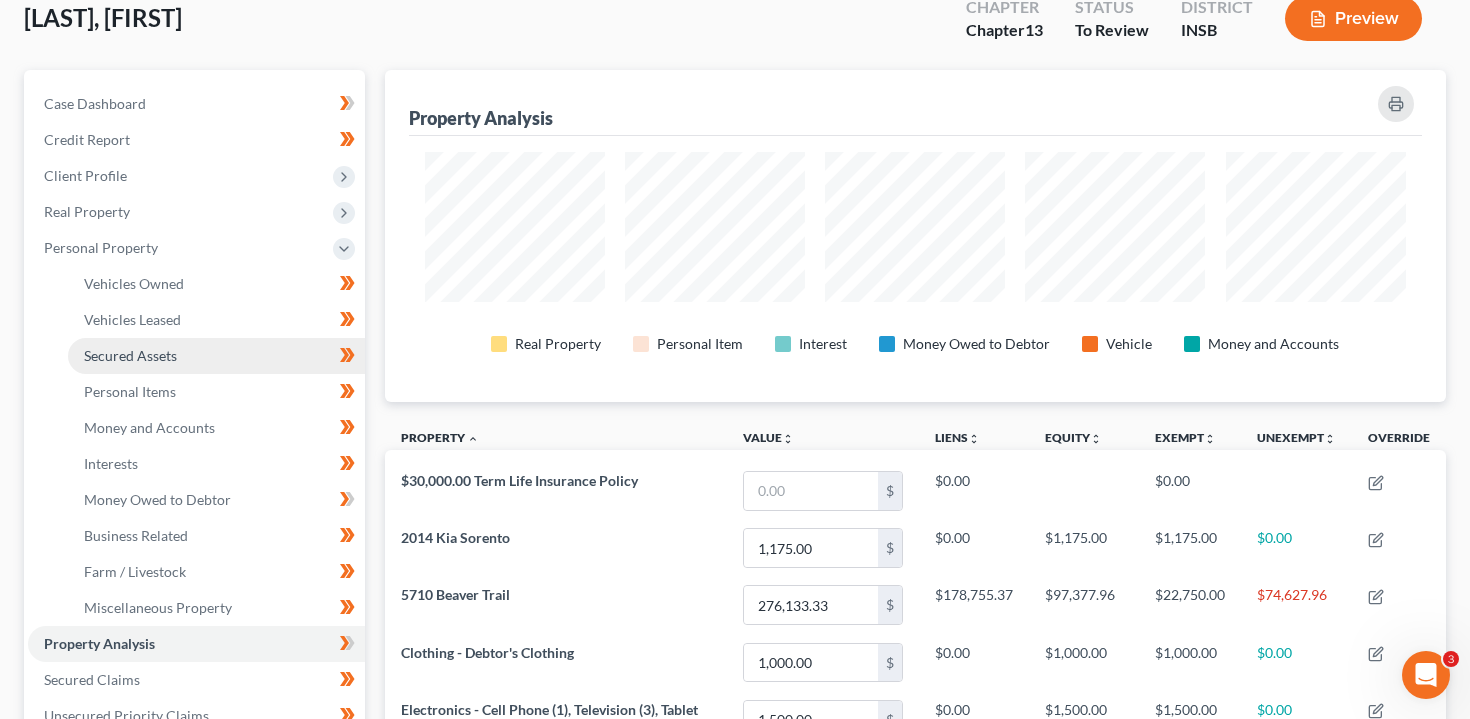 click on "Secured Assets" at bounding box center [216, 356] 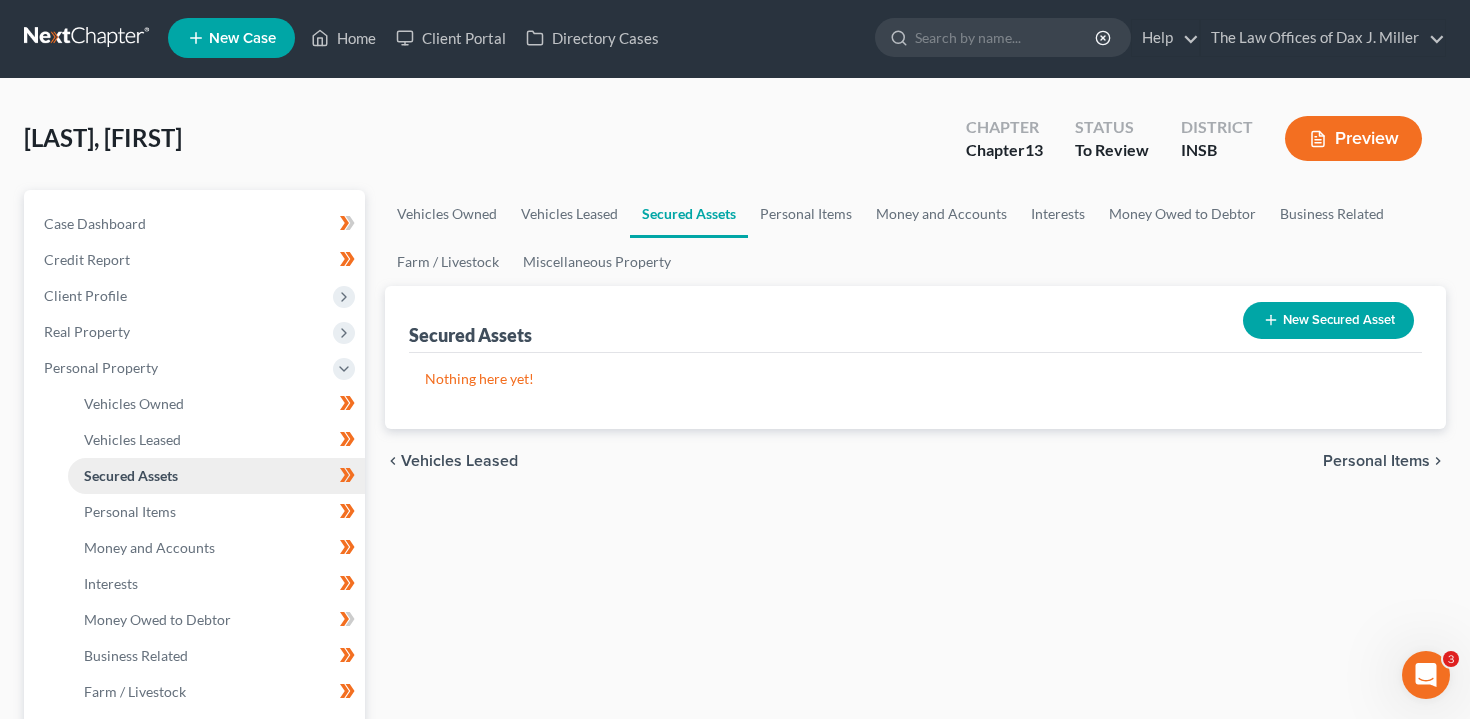 scroll, scrollTop: 0, scrollLeft: 0, axis: both 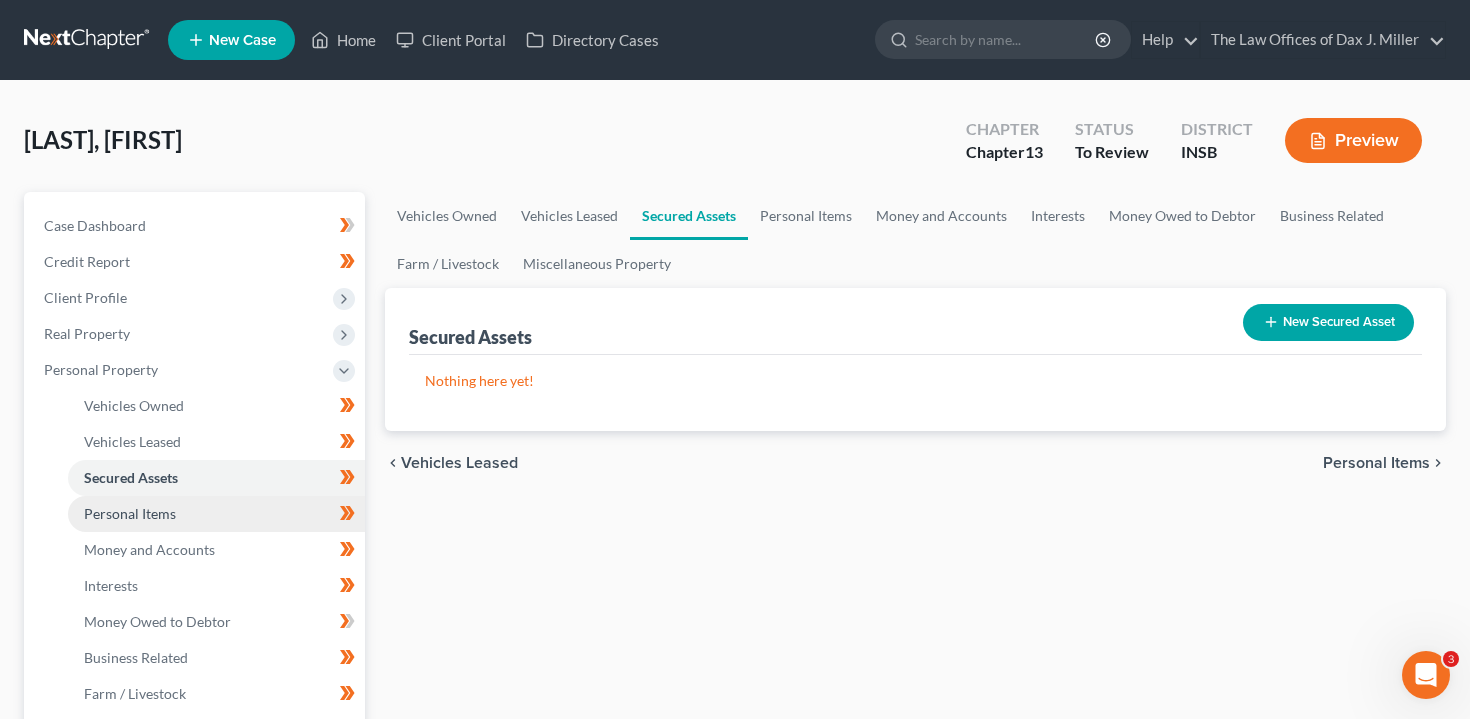 click on "Personal Items" at bounding box center [130, 513] 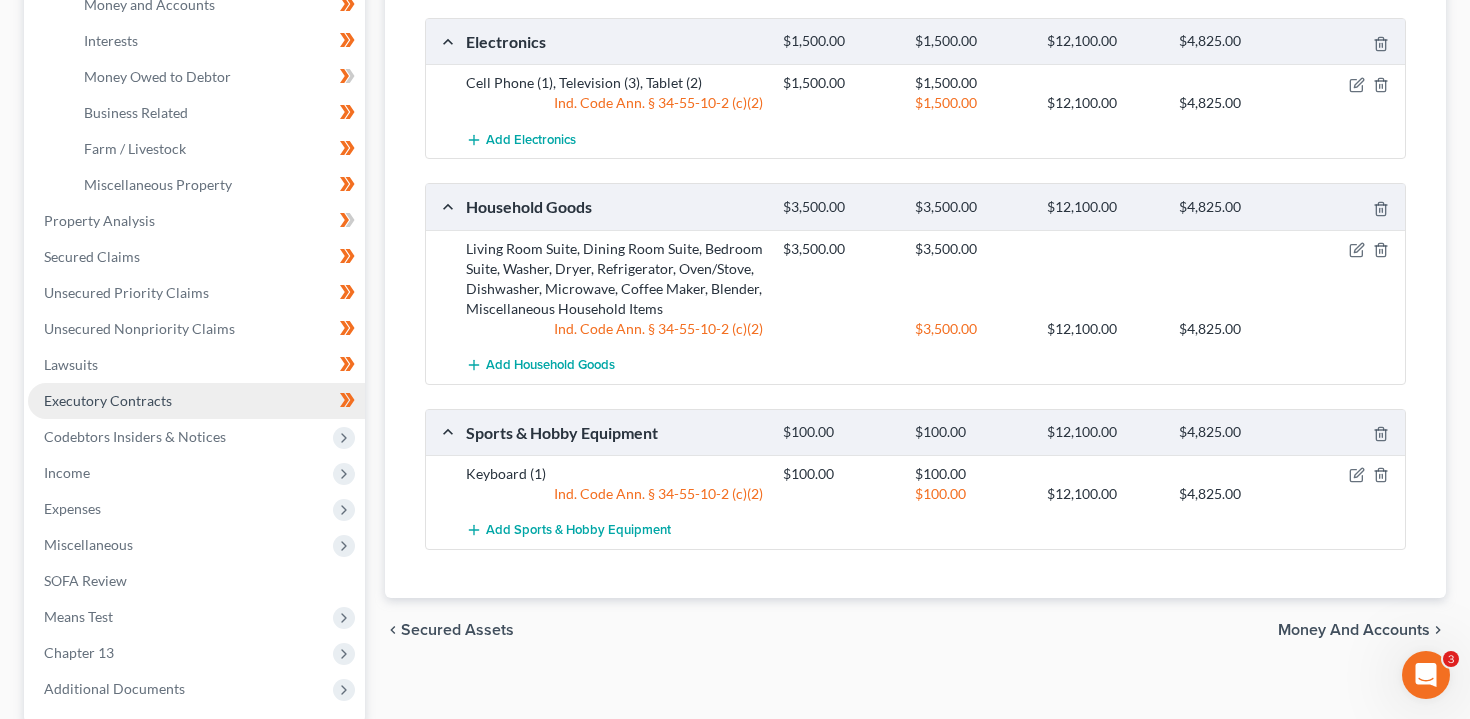 scroll, scrollTop: 578, scrollLeft: 0, axis: vertical 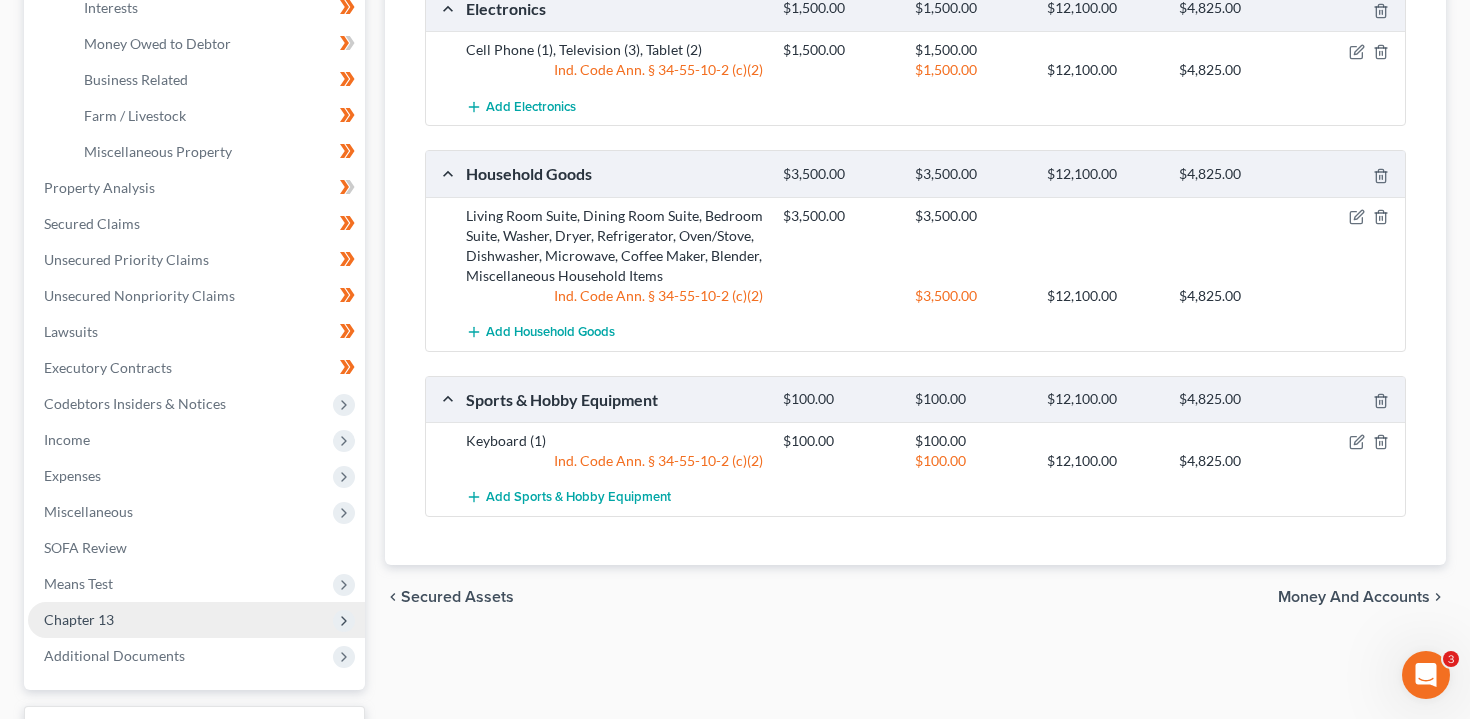 click on "Chapter 13" at bounding box center [196, 620] 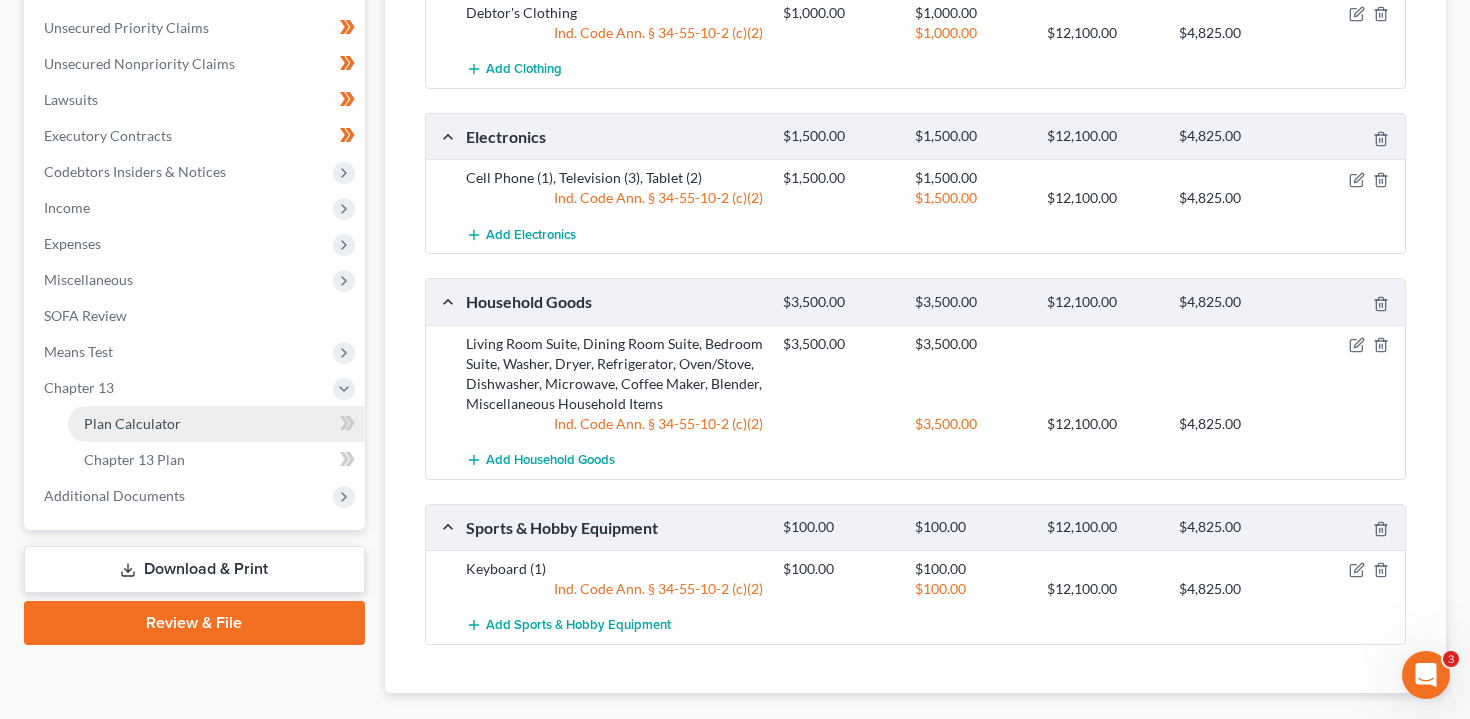 click on "Plan Calculator" at bounding box center [216, 424] 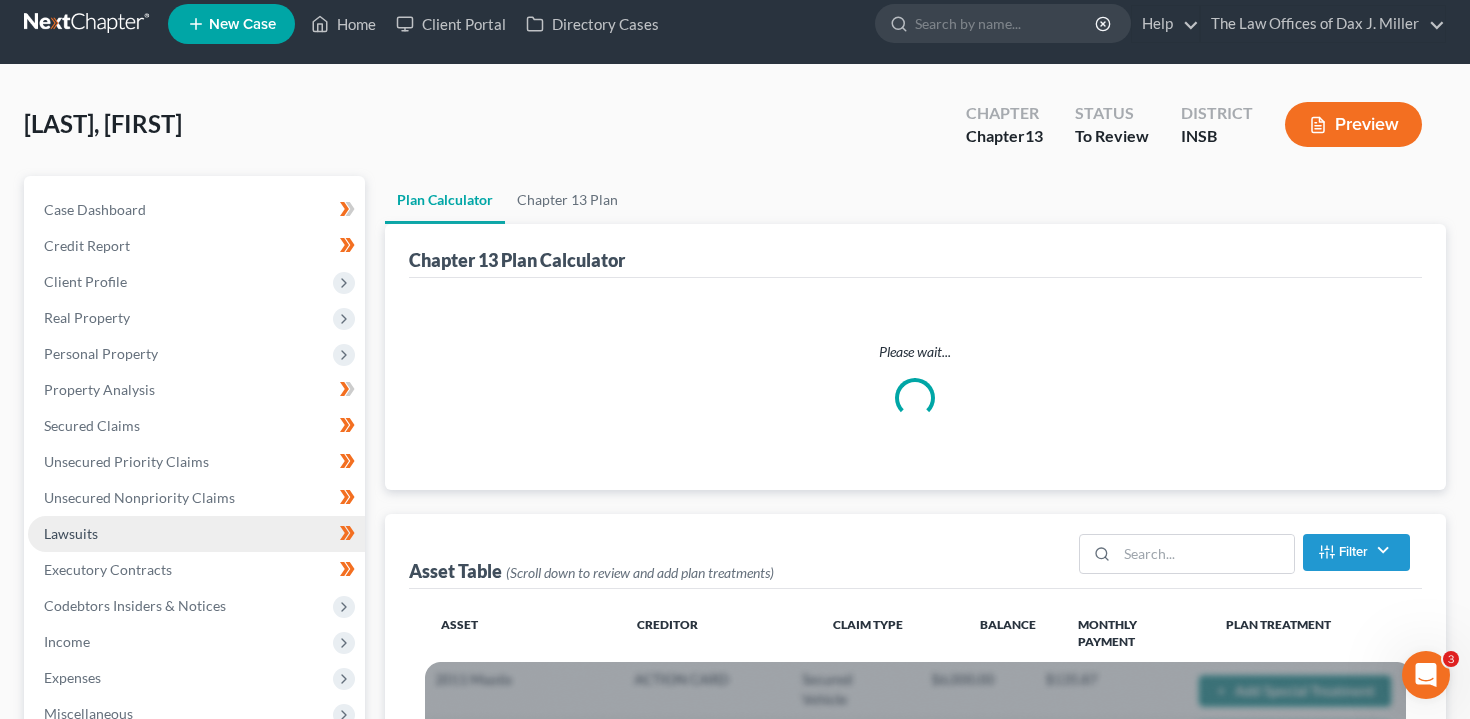 scroll, scrollTop: 0, scrollLeft: 0, axis: both 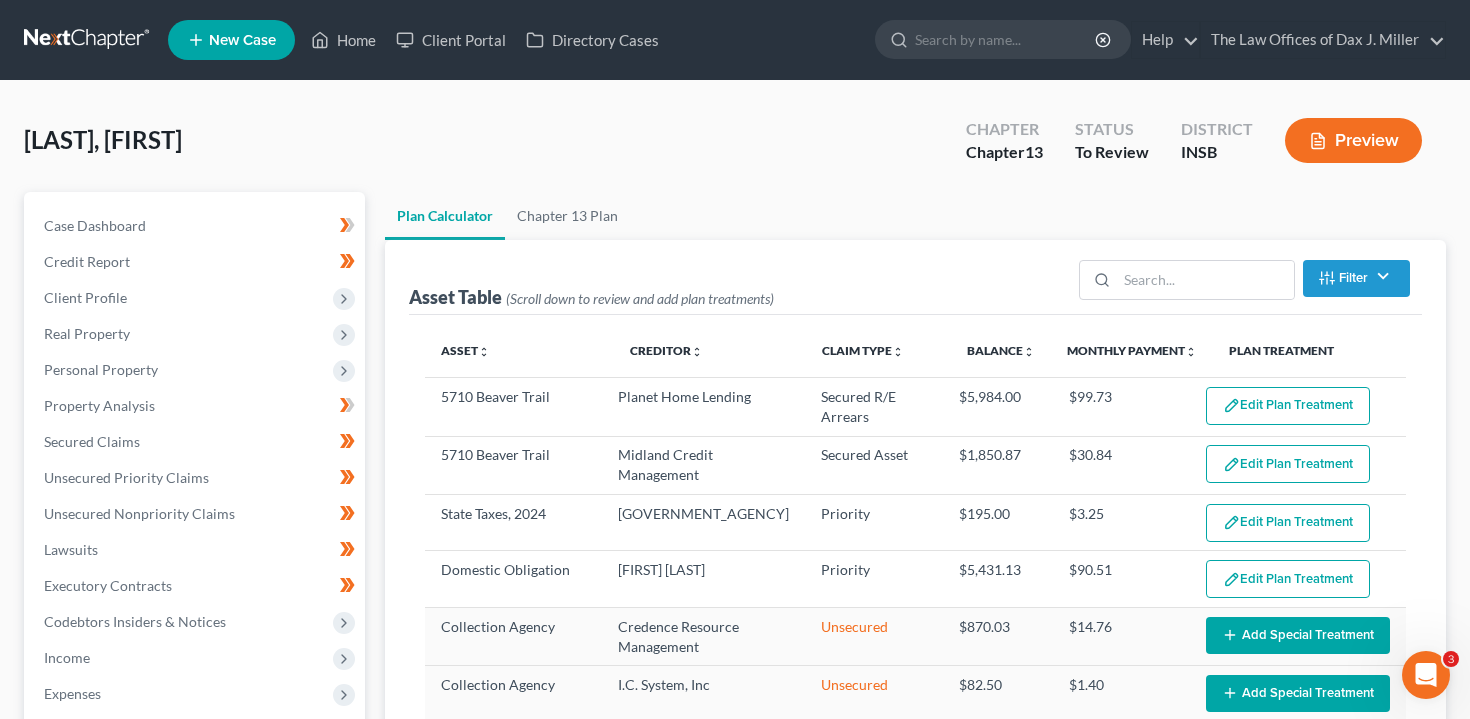 select on "59" 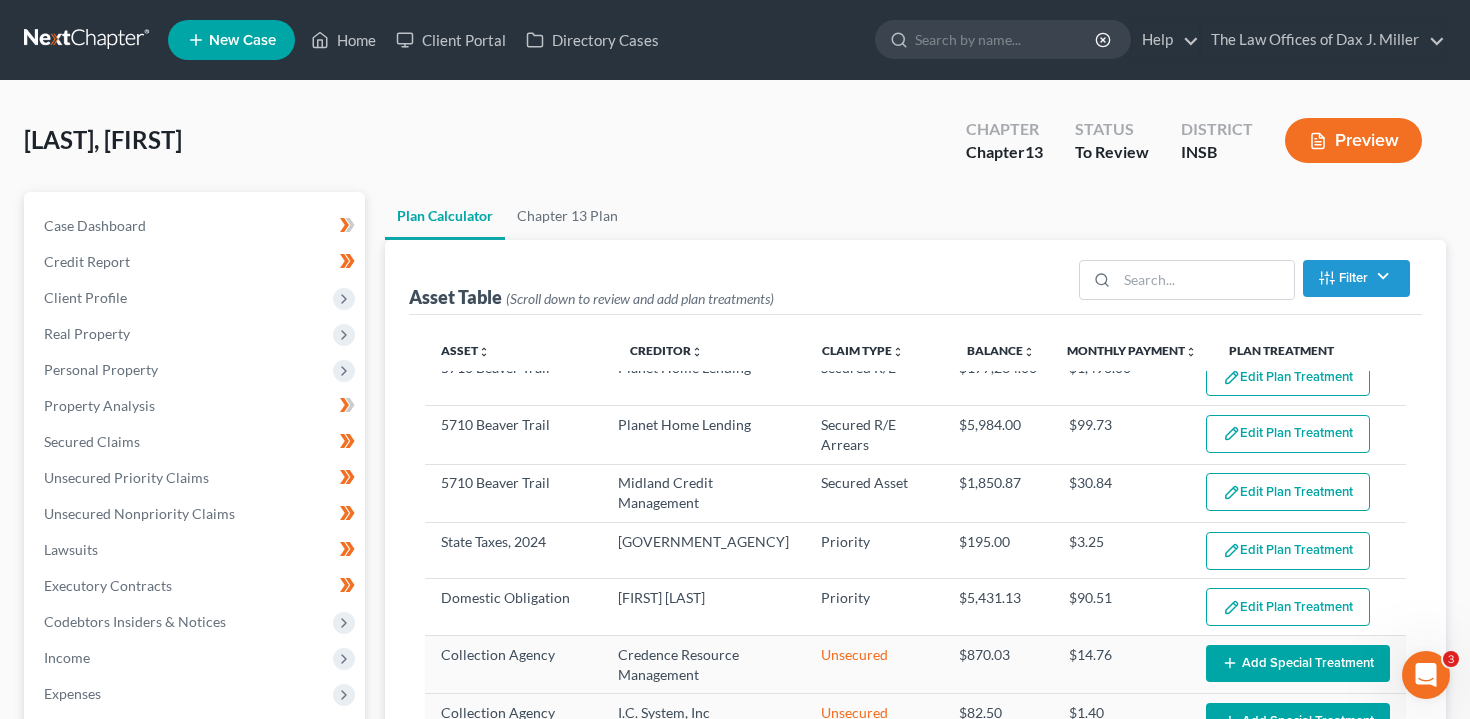 scroll, scrollTop: 0, scrollLeft: 0, axis: both 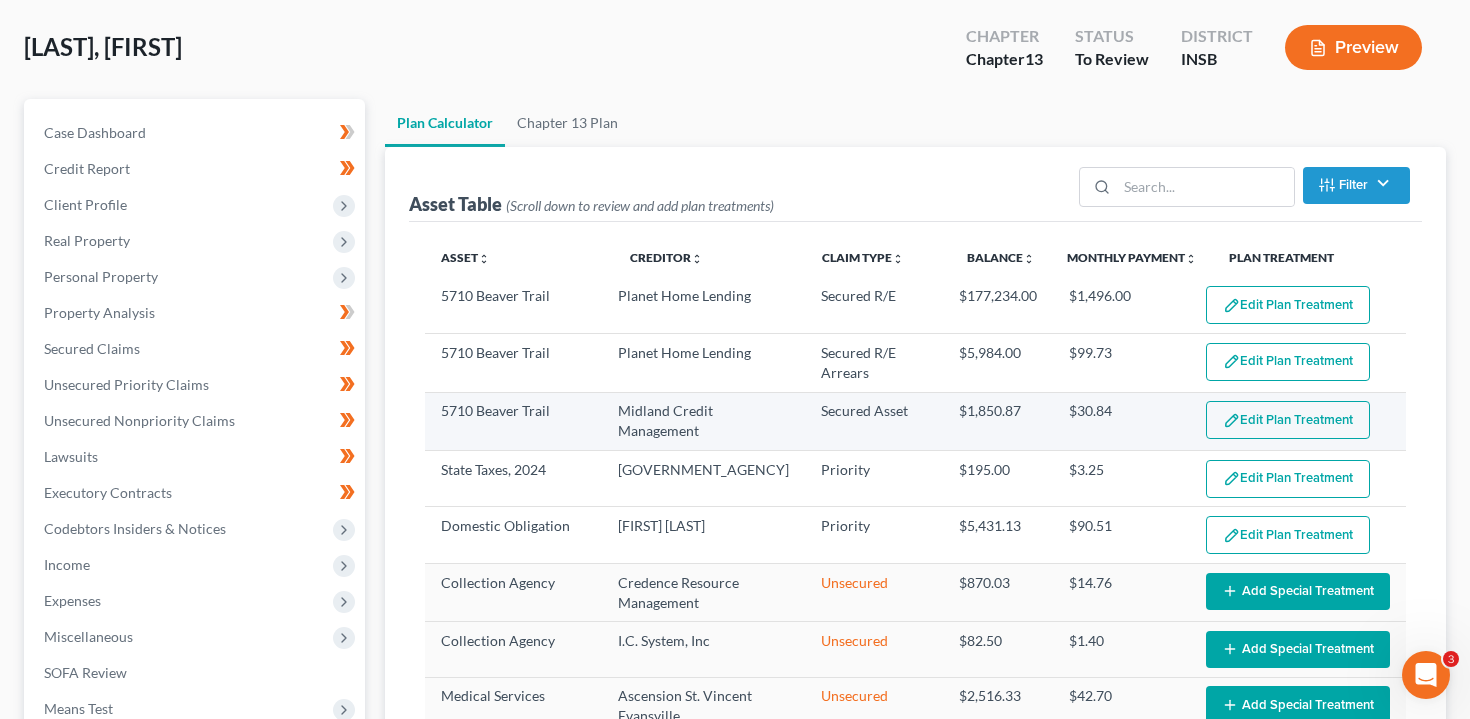 click on "Edit Plan Treatment" at bounding box center [1288, 420] 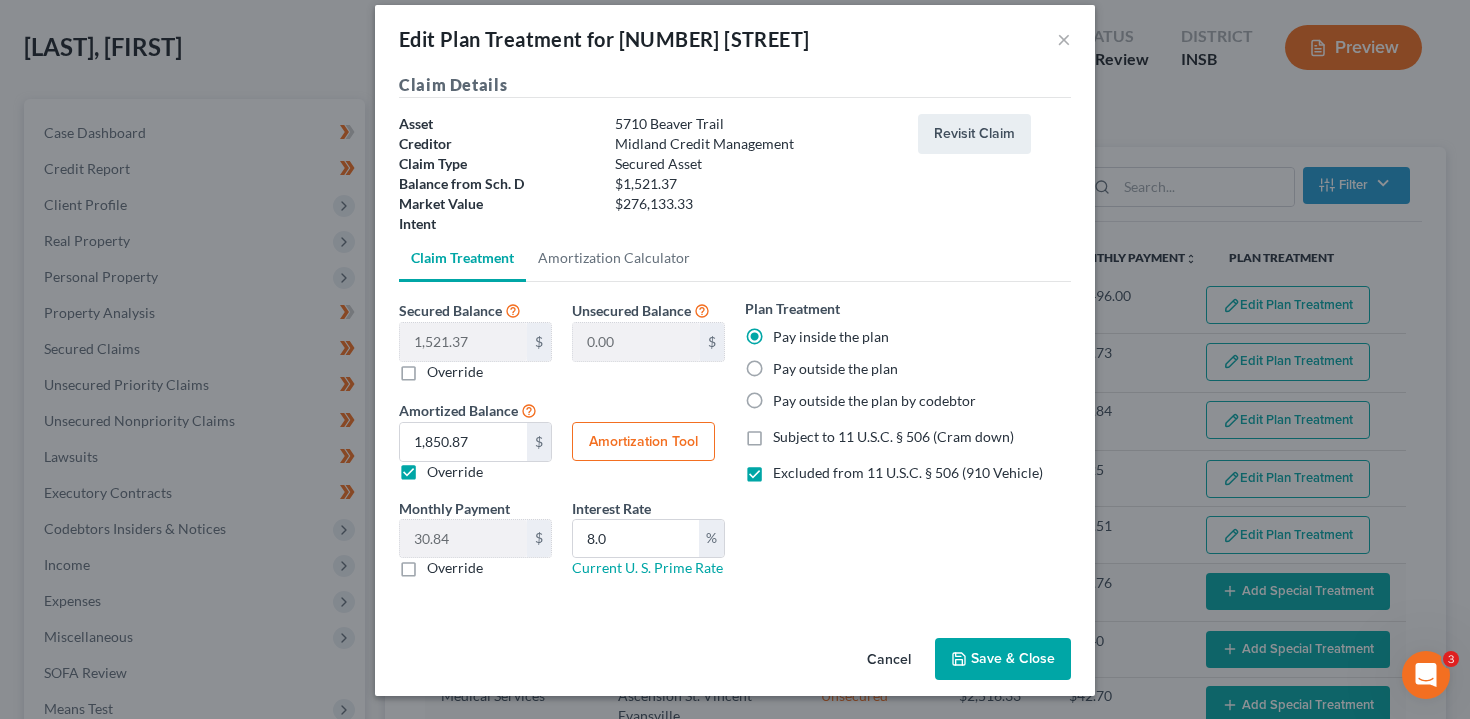 scroll, scrollTop: 0, scrollLeft: 0, axis: both 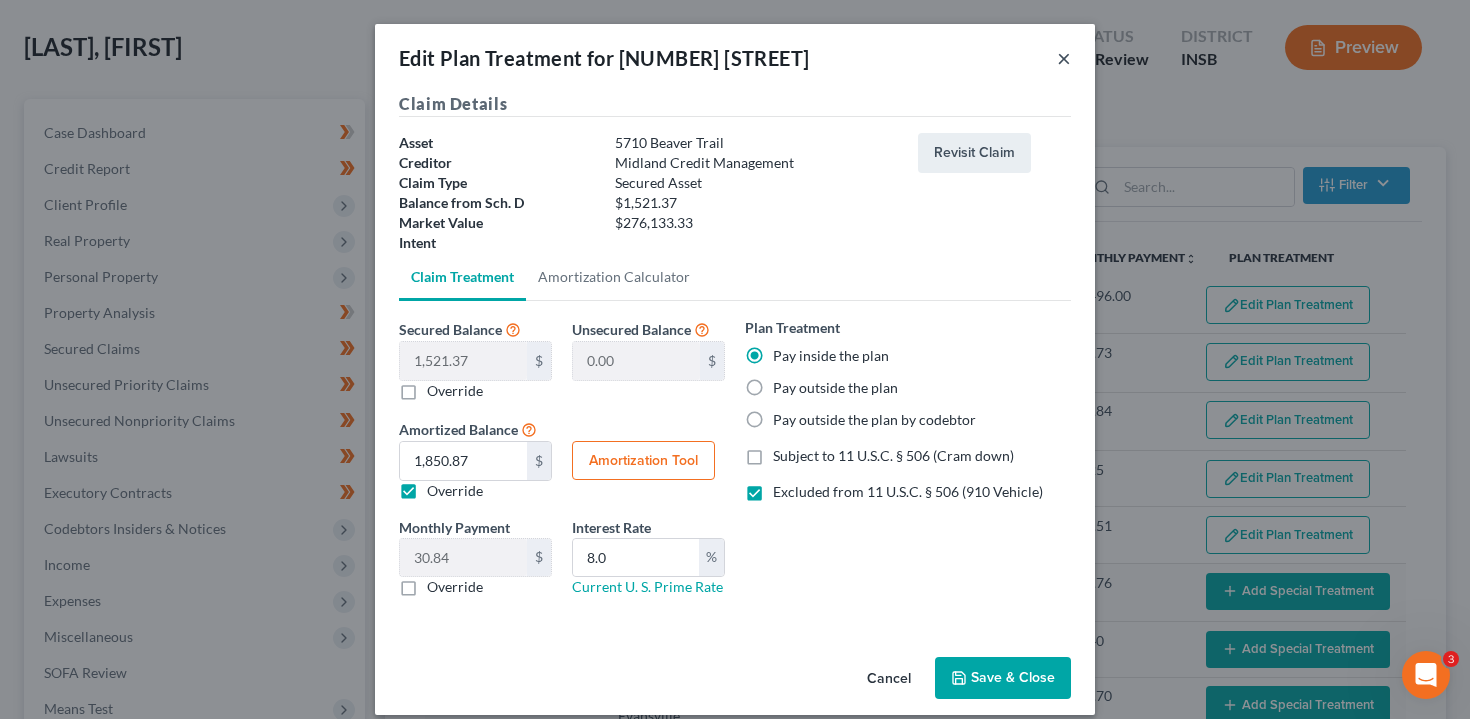 click on "×" at bounding box center (1064, 58) 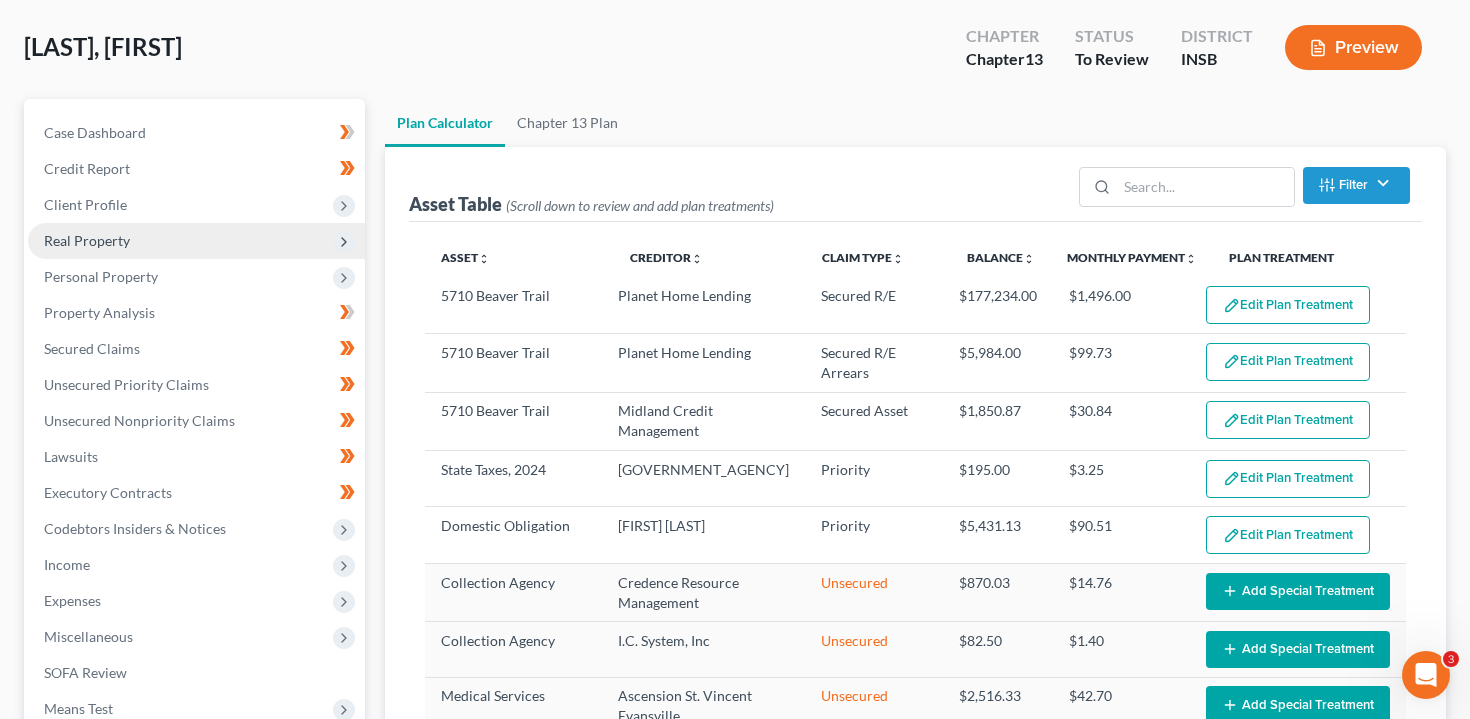 click on "Real Property" at bounding box center (196, 241) 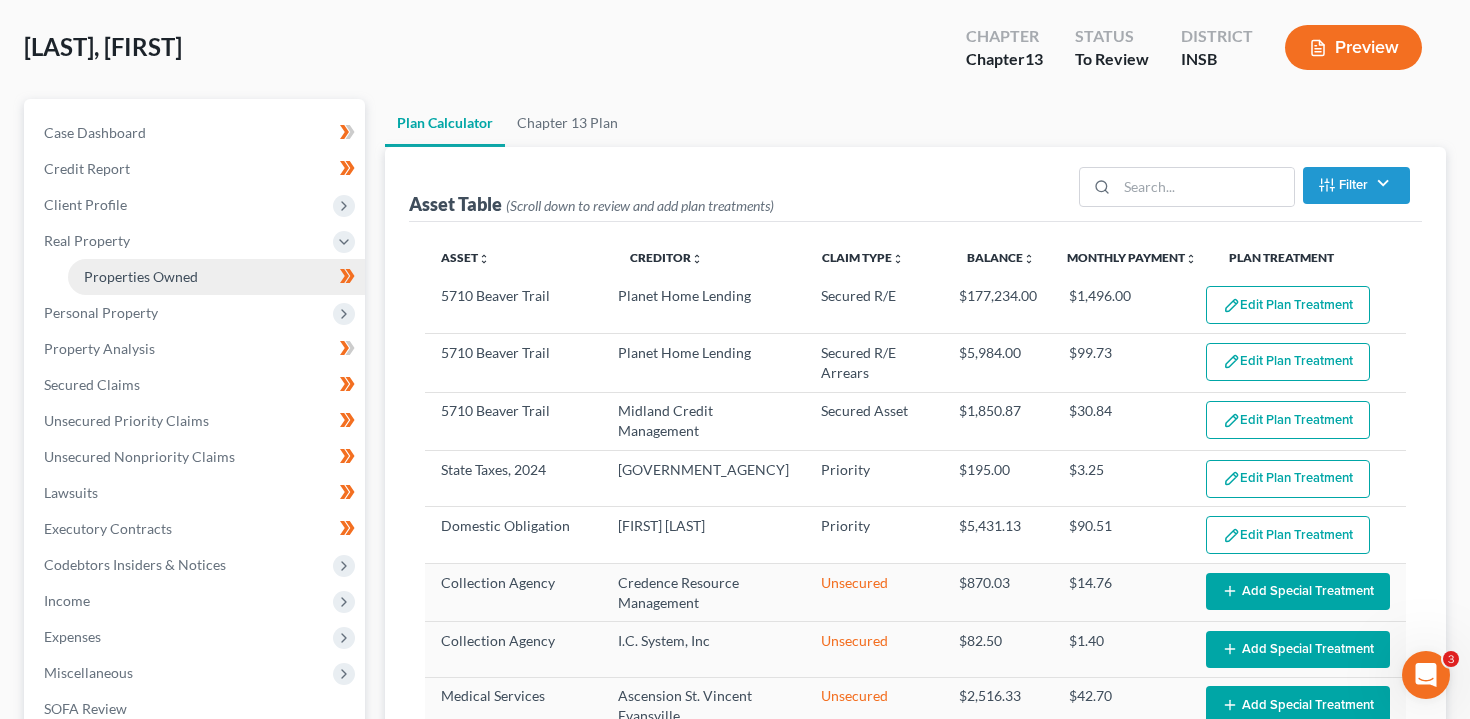 click on "Properties Owned" at bounding box center (216, 277) 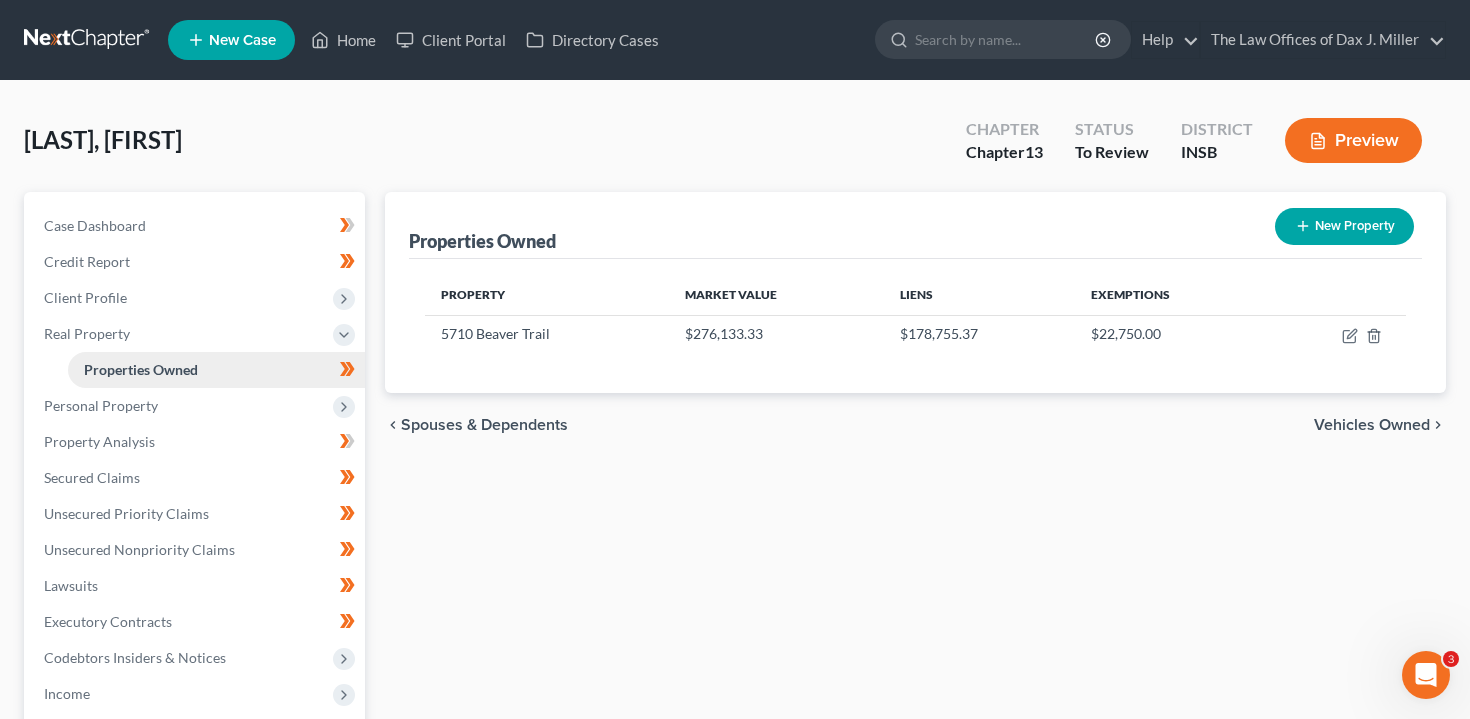 scroll, scrollTop: 0, scrollLeft: 0, axis: both 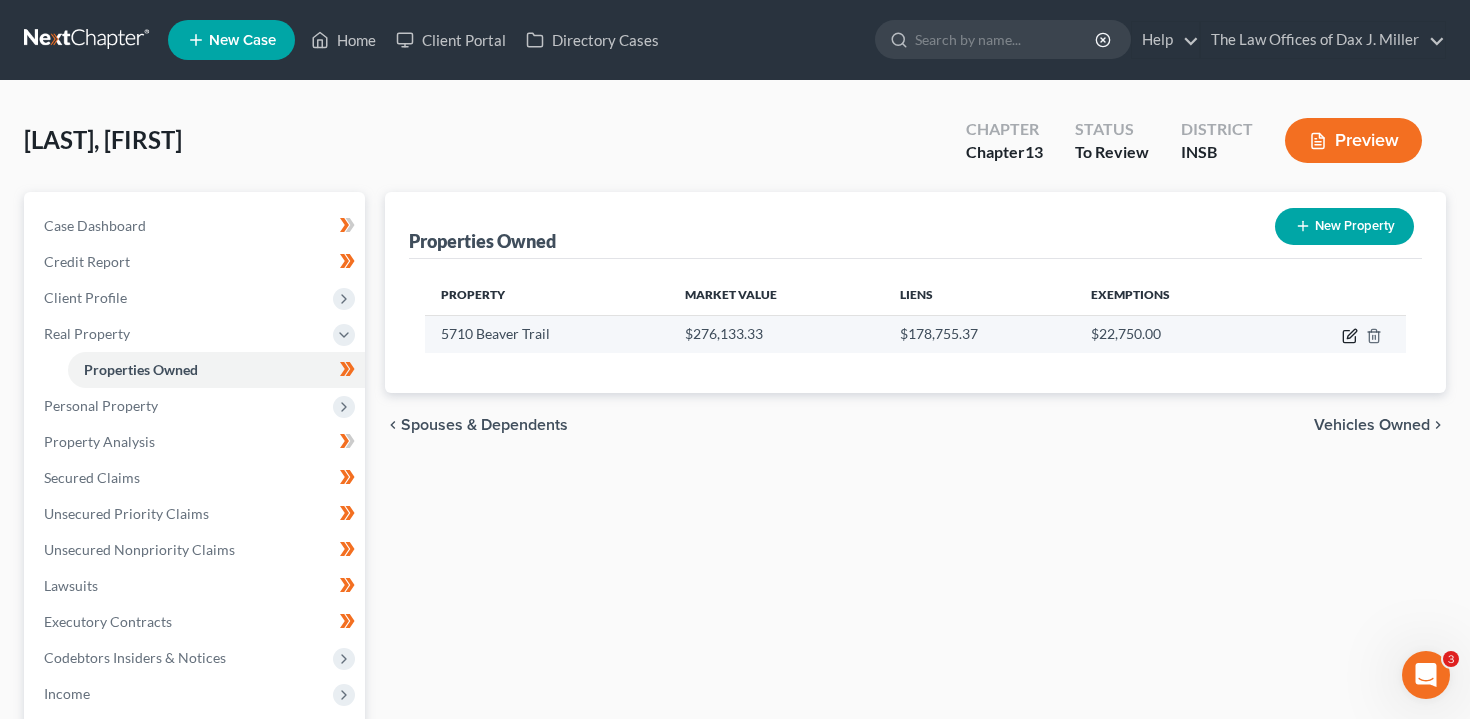 click 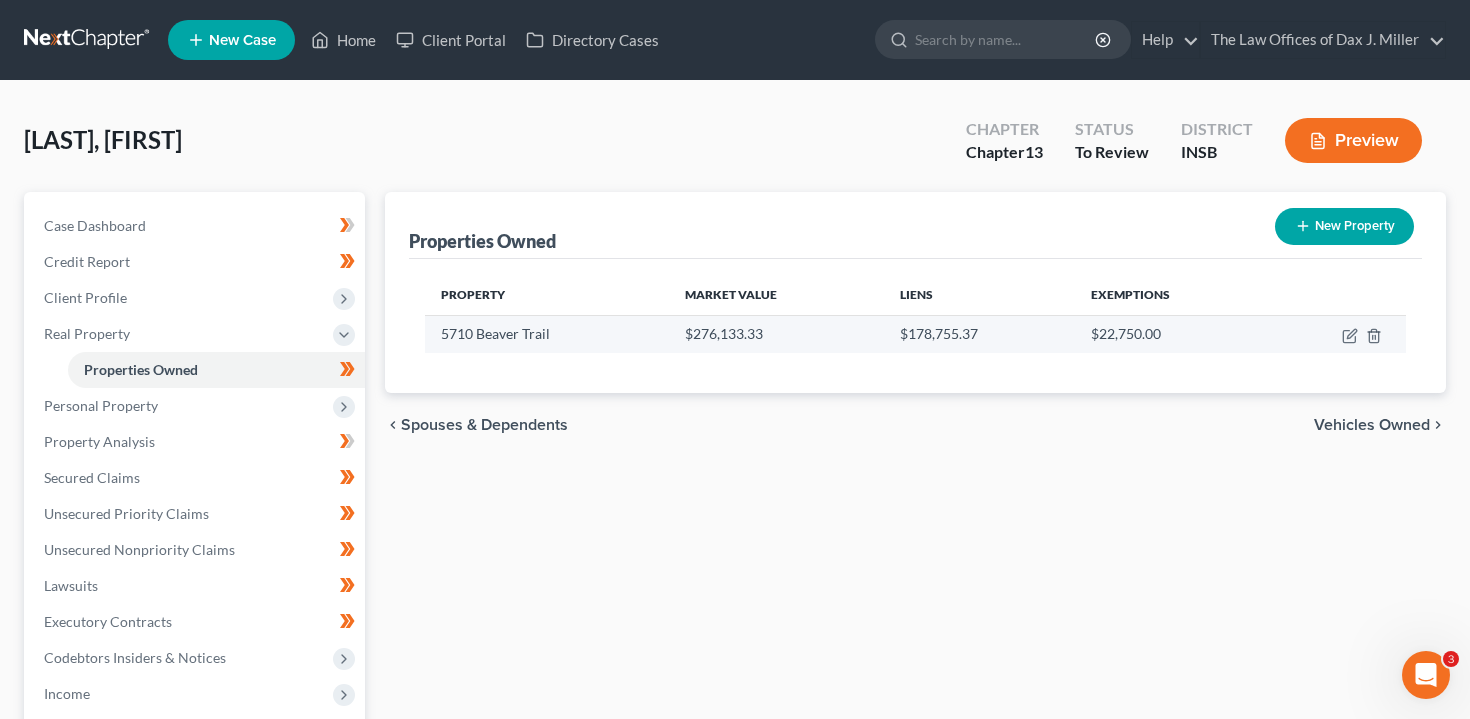 select on "15" 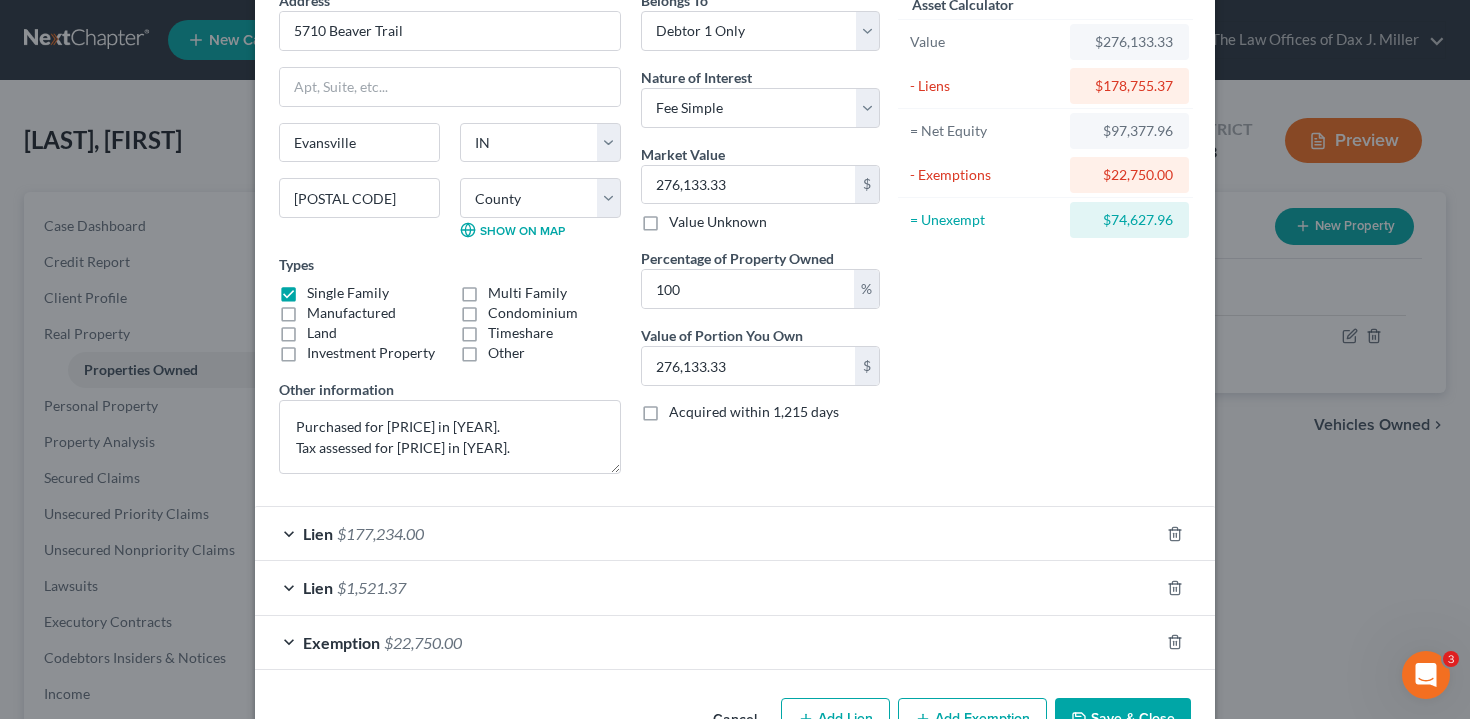 scroll, scrollTop: 120, scrollLeft: 0, axis: vertical 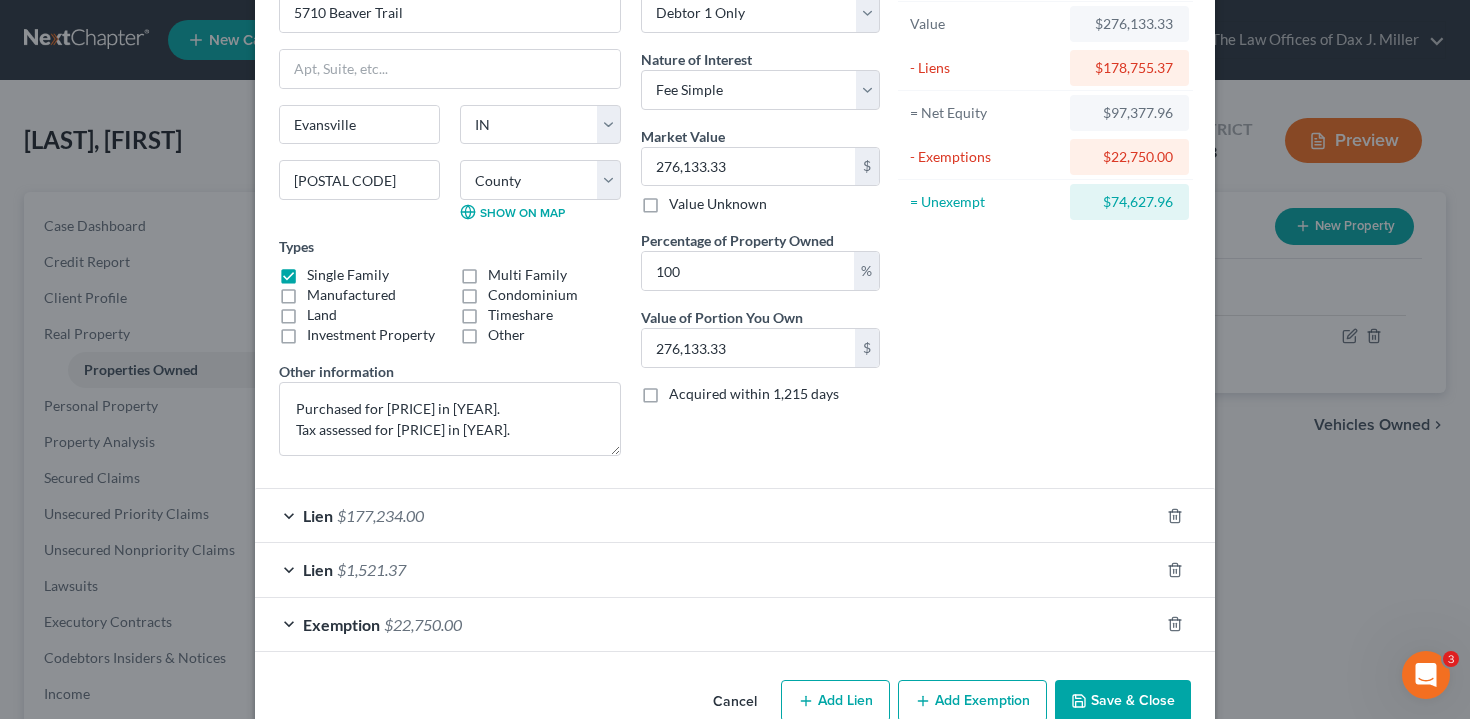 click on "Lien $177,234.00" at bounding box center [707, 515] 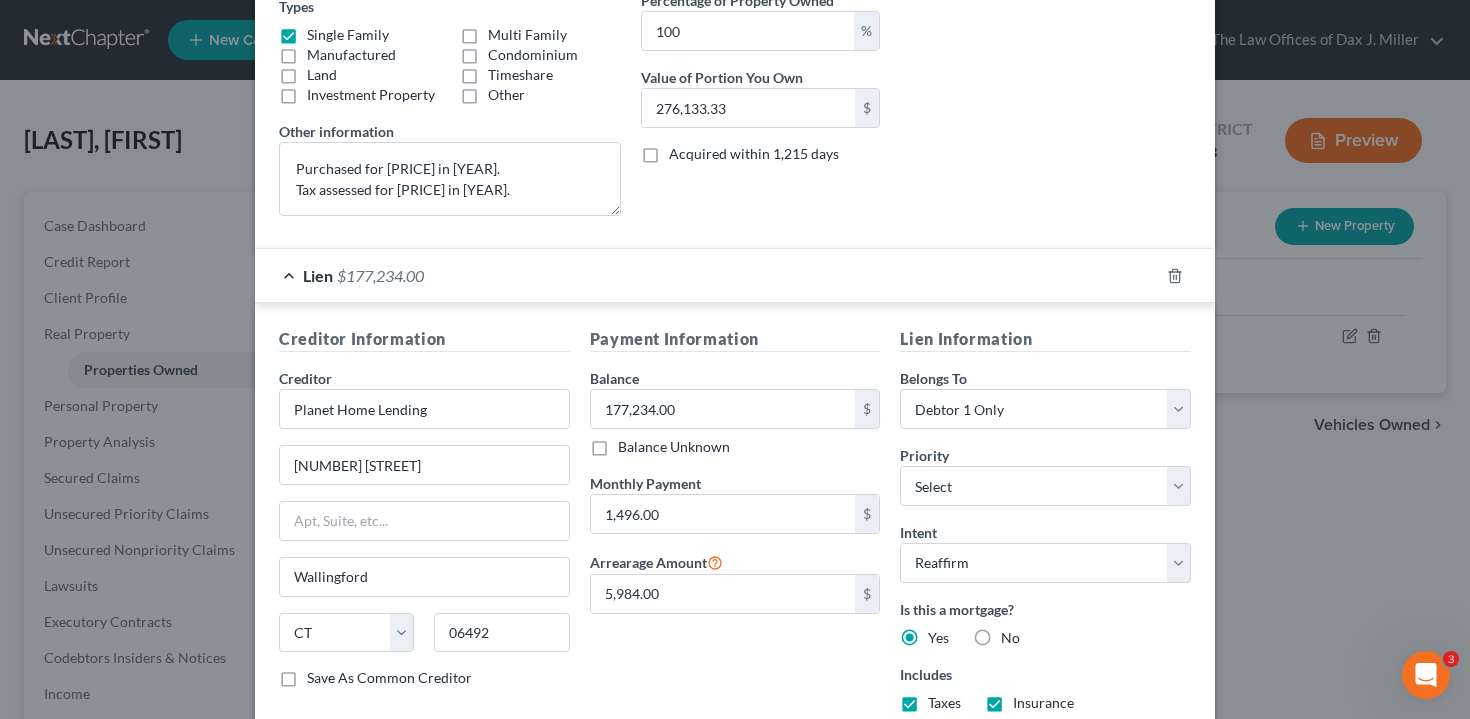 click on "Lien $177,234.00" at bounding box center (707, 275) 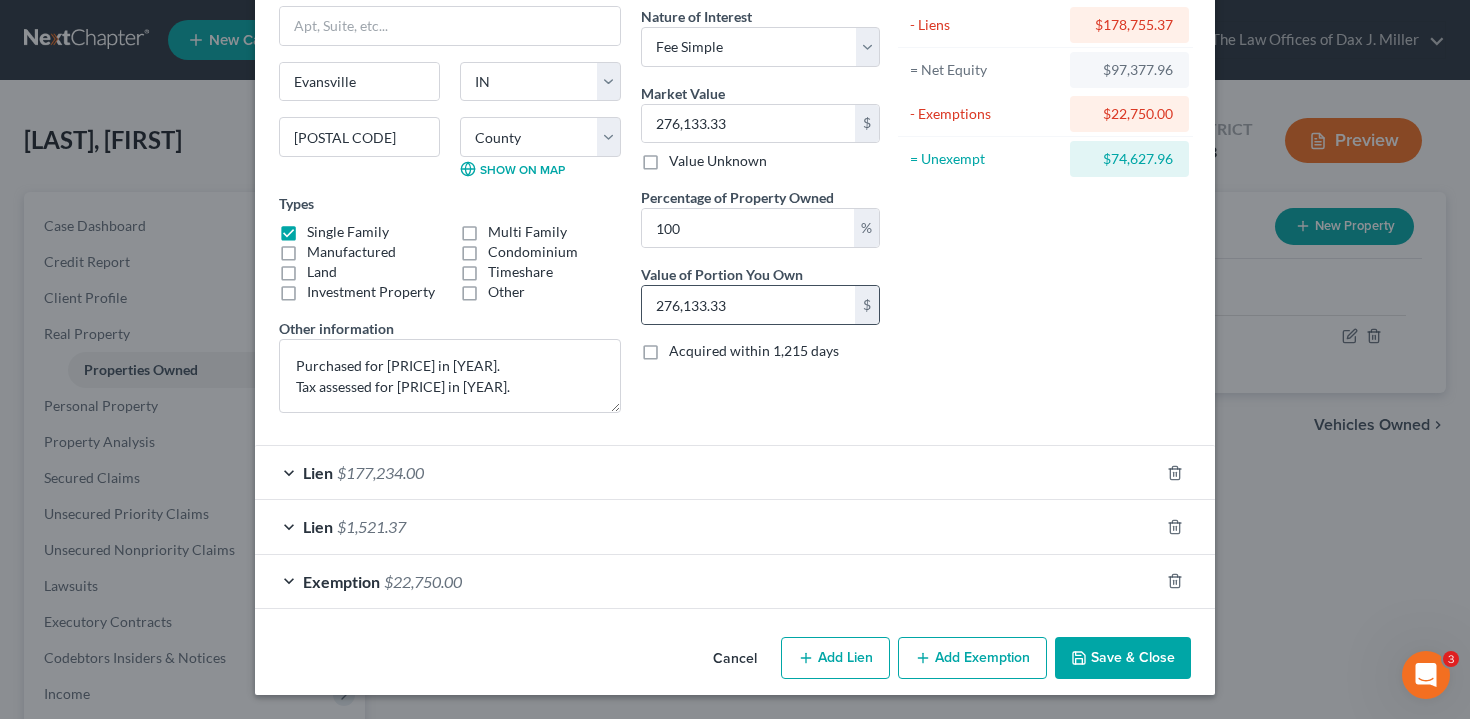 scroll, scrollTop: 163, scrollLeft: 0, axis: vertical 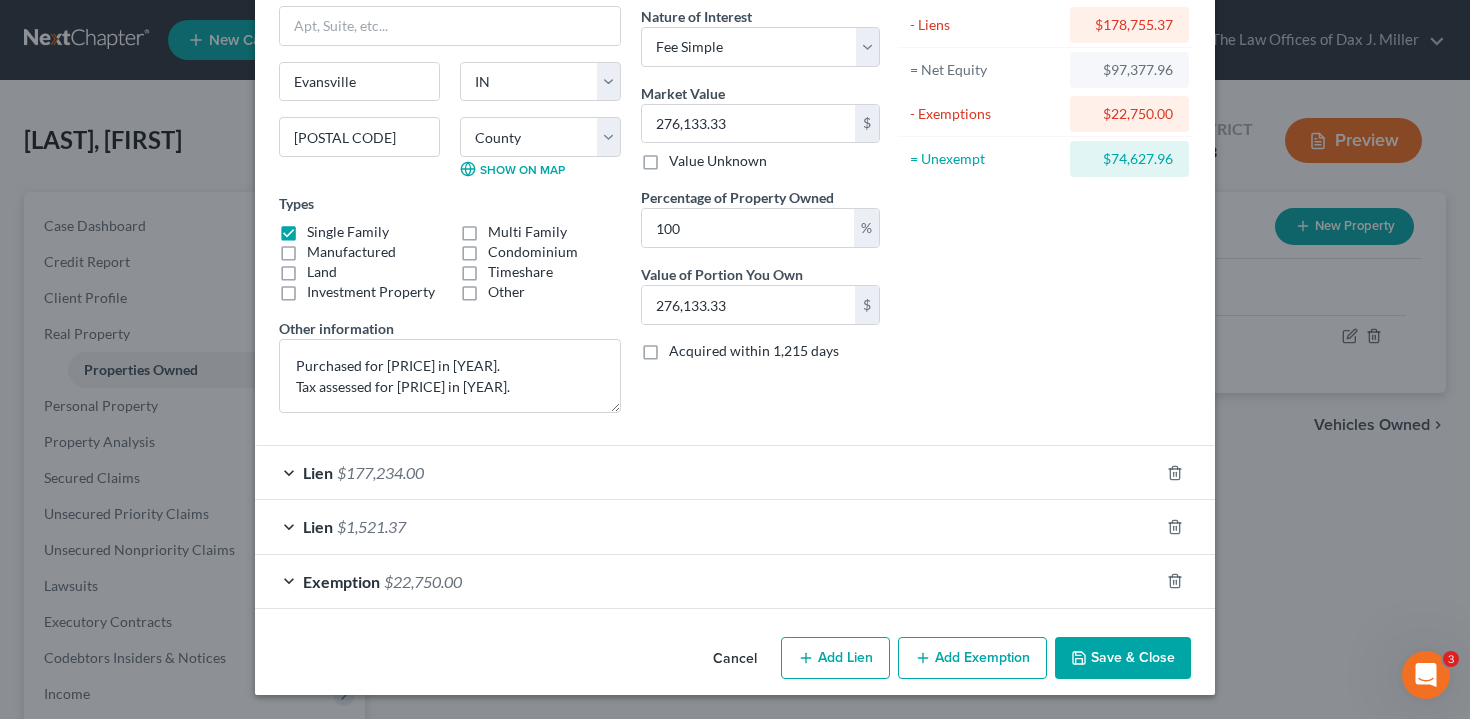 click on "Lien $1,521.37" at bounding box center (707, 526) 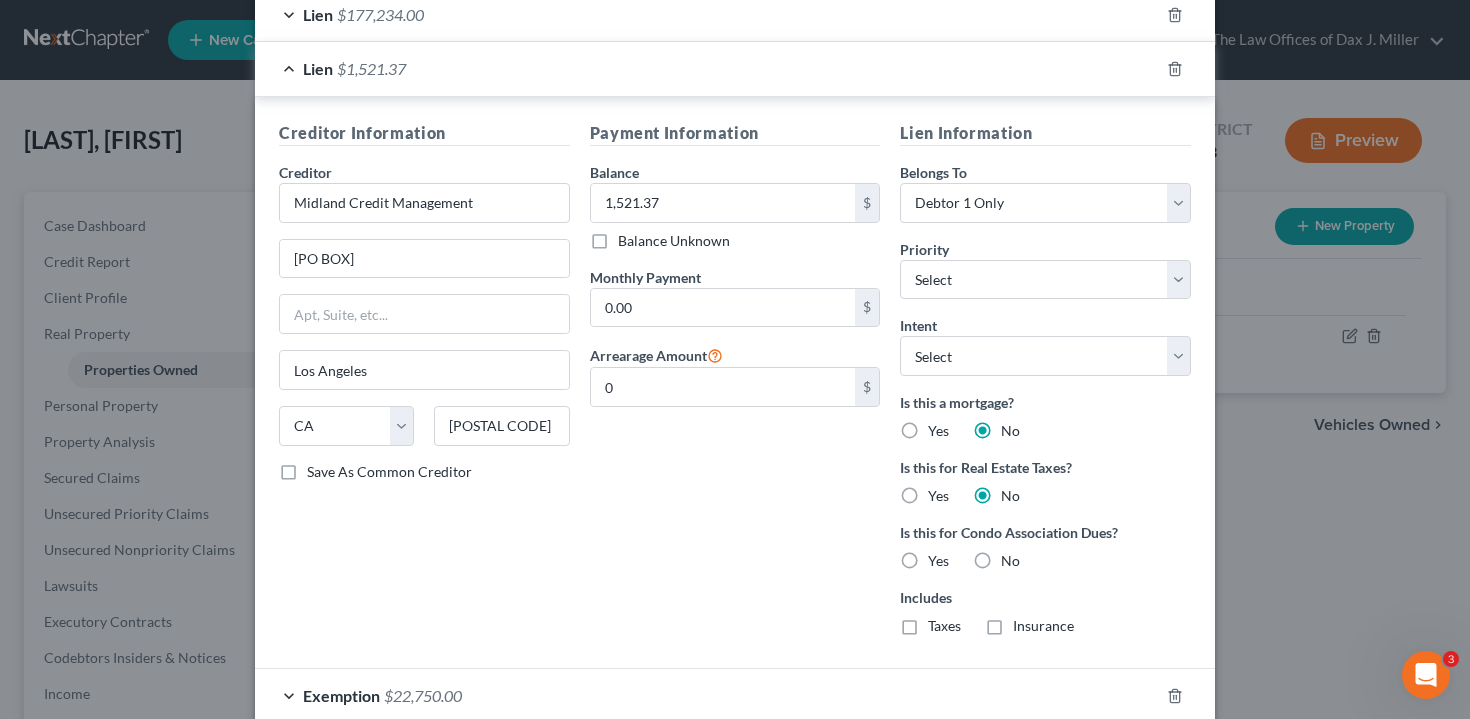 scroll, scrollTop: 616, scrollLeft: 0, axis: vertical 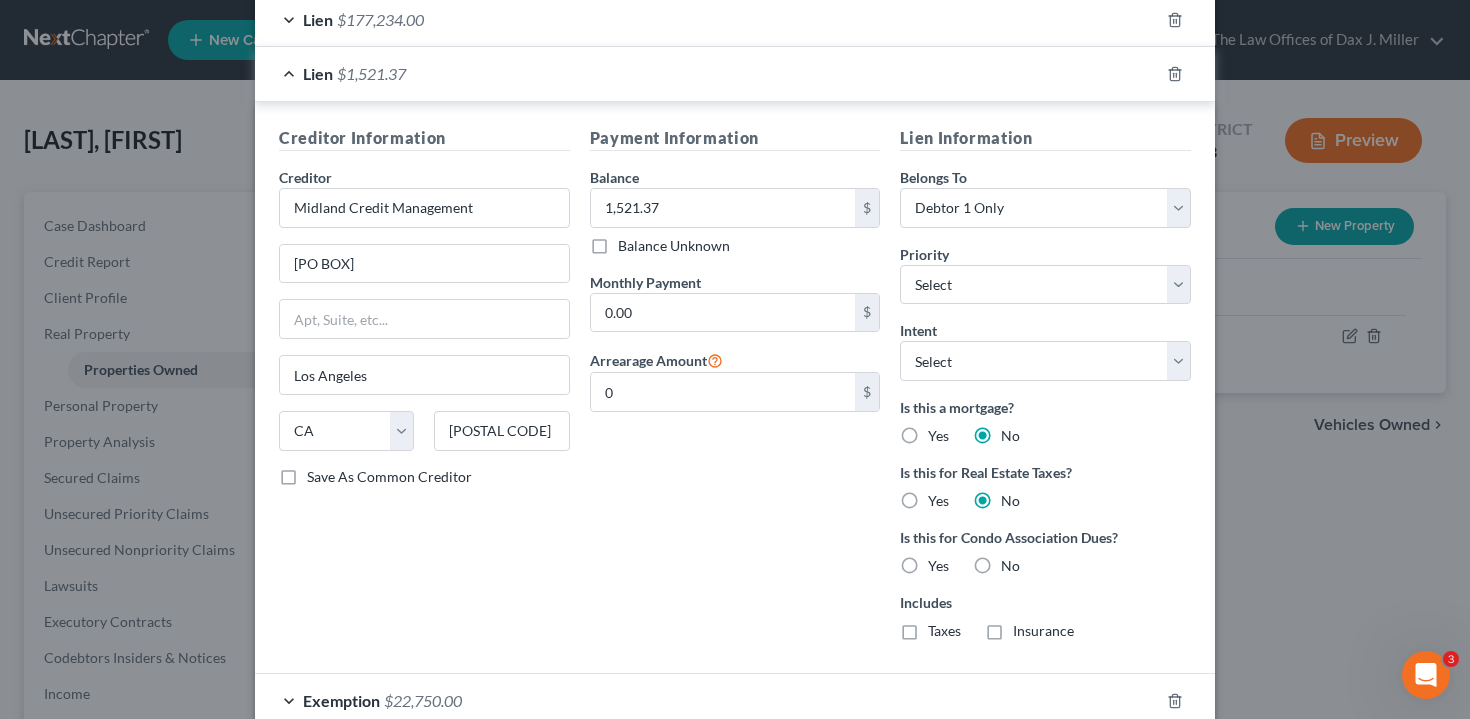 click on "Edit Property ×
Address
*
[NUMBER] [STREET] [CITY] State AL AK AR AZ CA CO CT DE DC FL GA GU HI ID IL IN IA KS KY LA ME MD MA MI MN MS MO MT NC ND NE NV NH NJ NM NY OH OK OR PA PR RI SC SD TN TX UT VI VA VT WA WV WI WY [POSTAL CODE] County Adams County Allen County [COUNTY] Benton County Blackford County Boone County Brown County Carroll County Cass County Clark County Clay County Clinton County Crawford County Daviess County DeKalb County Dearborn County Decatur County Delaware County Dubois County Elkhart County Fayette County Floyd County Fountain County Franklin County Fulton County Gibson County Grant County Greene County Hamilton County Hancock County Harrison County Hendricks County Henry County Howard County Huntington County Jackson County Jasper County Jay County Jefferson County Jennings County Johnson County Knox County Kosciusko County LaGrange County LaPorte County Lake County Lawrence County Madison County Marion County Marshall County Martin County Miami County Types" at bounding box center (735, 359) 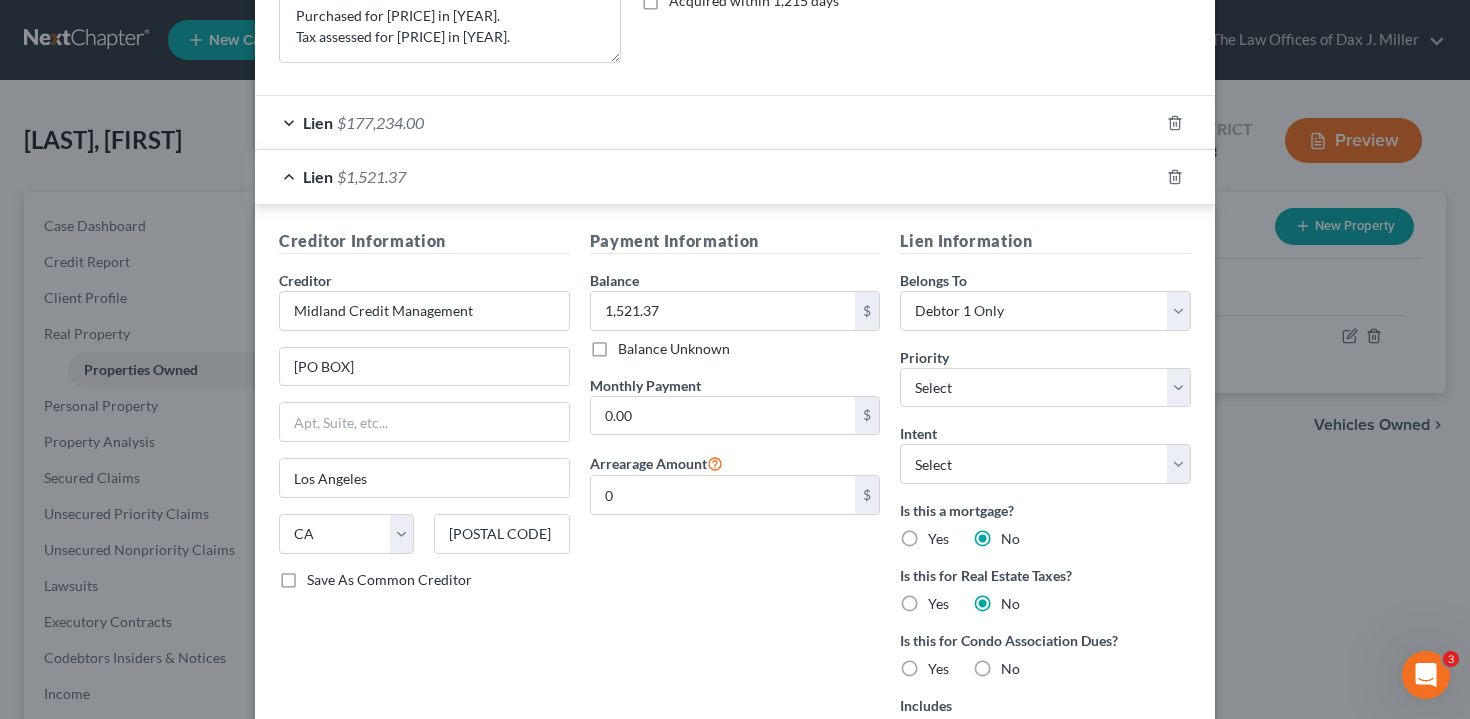 scroll, scrollTop: 379, scrollLeft: 0, axis: vertical 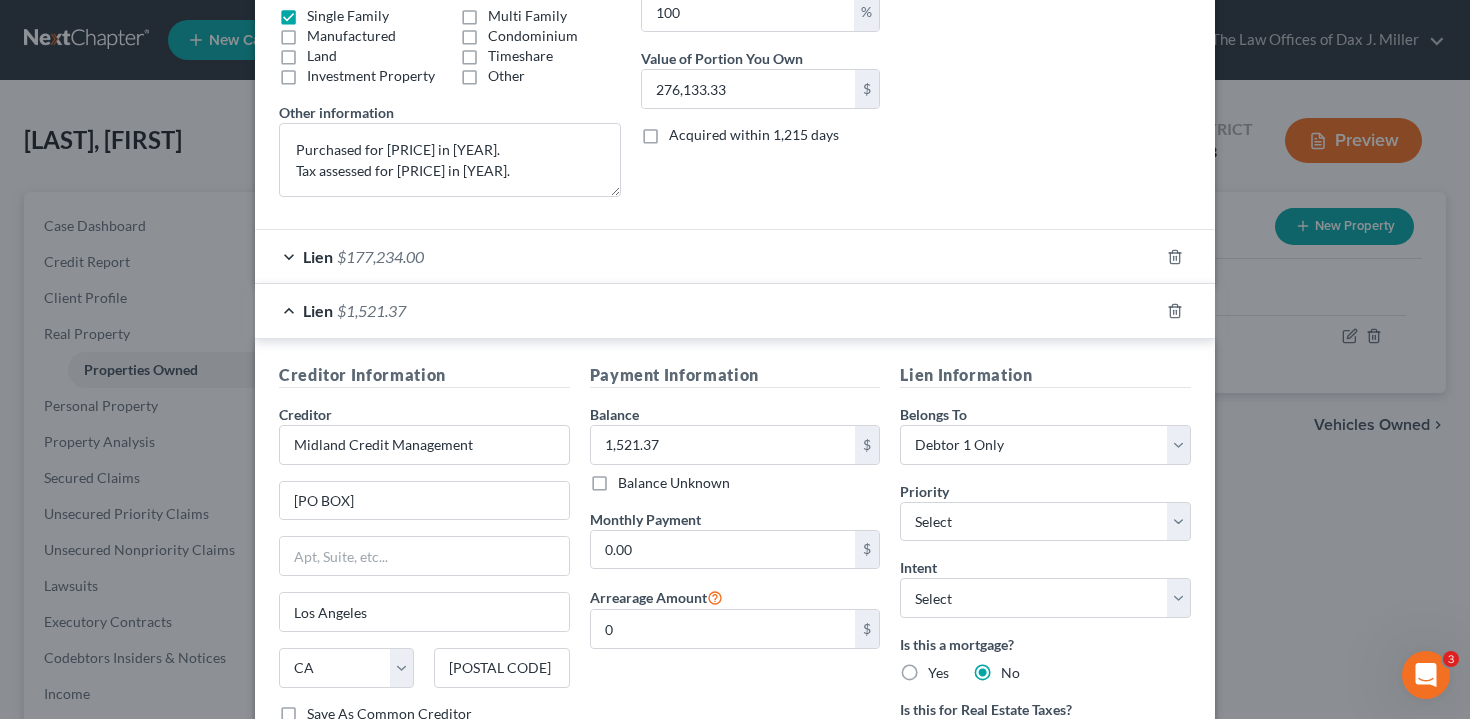 click on "Edit Property ×
Address
*
[NUMBER] [STREET] [CITY] State AL AK AR AZ CA CO CT DE DC FL GA GU HI ID IL IN IA KS KY LA ME MD MA MI MN MS MO MT NC ND NE NV NH NJ NM NY OH OK OR PA PR RI SC SD TN TX UT VI VA VT WA WV WI WY [POSTAL CODE] County Adams County Allen County [COUNTY] Benton County Blackford County Boone County Brown County Carroll County Cass County Clark County Clay County Clinton County Crawford County Daviess County DeKalb County Dearborn County Decatur County Delaware County Dubois County Elkhart County Fayette County Floyd County Fountain County Franklin County Fulton County Gibson County Grant County Greene County Hamilton County Hancock County Harrison County Hendricks County Henry County Howard County Huntington County Jackson County Jasper County Jay County Jefferson County Jennings County Johnson County Knox County Kosciusko County LaGrange County LaPorte County Lake County Lawrence County Madison County Marion County Marshall County Martin County Miami County Types" at bounding box center [735, 359] 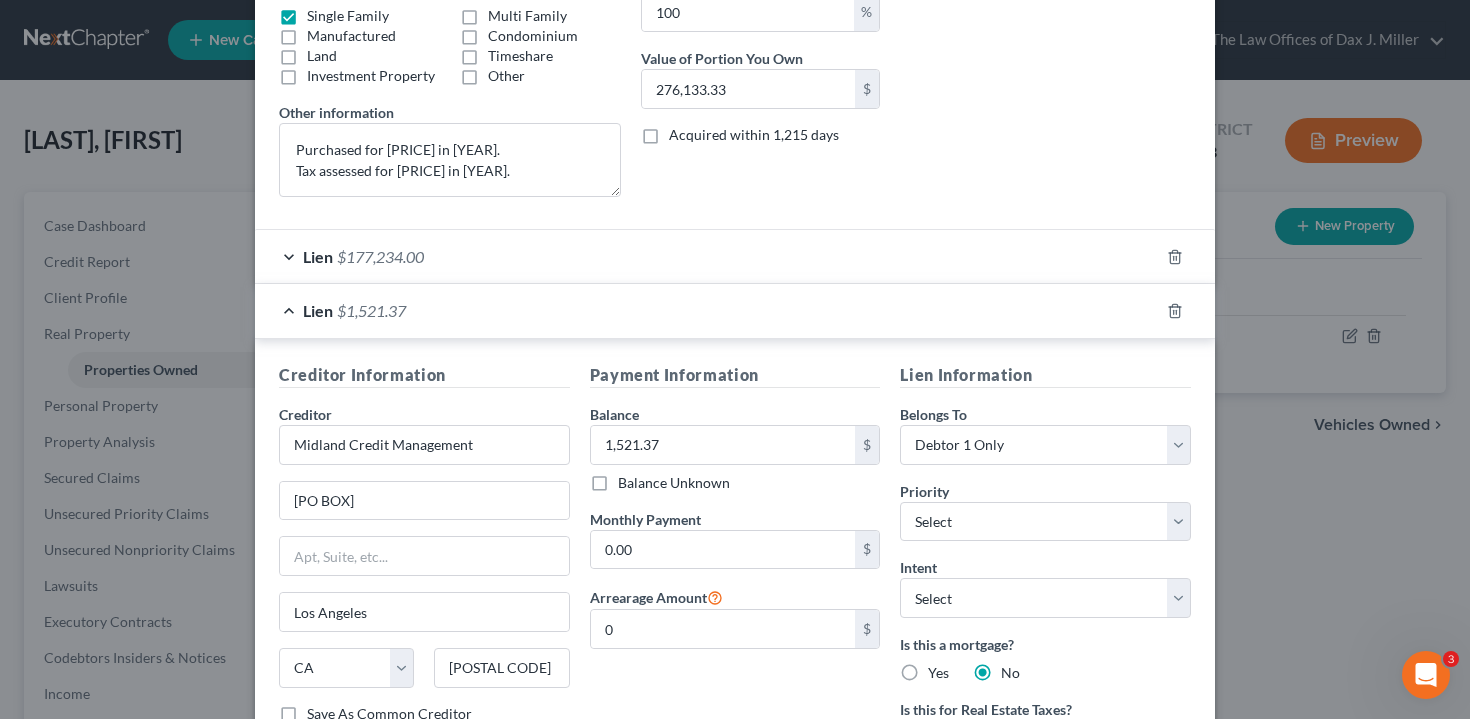 click on "Edit Property ×
Address
*
[NUMBER] [STREET] [CITY] State AL AK AR AZ CA CO CT DE DC FL GA GU HI ID IL IN IA KS KY LA ME MD MA MI MN MS MO MT NC ND NE NV NH NJ NM NY OH OK OR PA PR RI SC SD TN TX UT VI VA VT WA WV WI WY [POSTAL CODE] County Adams County Allen County [COUNTY] Benton County Blackford County Boone County Brown County Carroll County Cass County Clark County Clay County Clinton County Crawford County Daviess County DeKalb County Dearborn County Decatur County Delaware County Dubois County Elkhart County Fayette County Floyd County Fountain County Franklin County Fulton County Gibson County Grant County Greene County Hamilton County Hancock County Harrison County Hendricks County Henry County Howard County Huntington County Jackson County Jasper County Jay County Jefferson County Jennings County Johnson County Knox County Kosciusko County LaGrange County LaPorte County Lake County Lawrence County Madison County Marion County Marshall County Martin County Miami County Types" at bounding box center [735, 359] 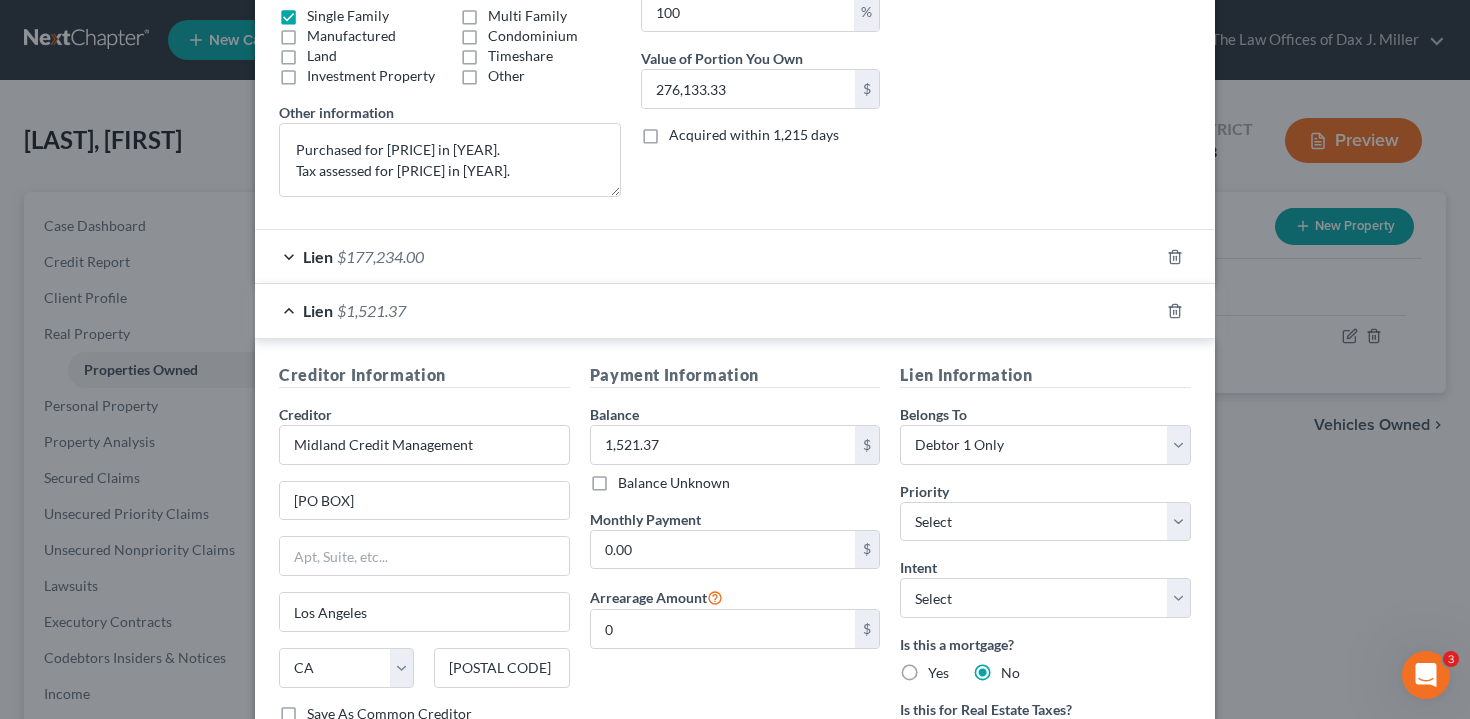 scroll, scrollTop: 0, scrollLeft: 0, axis: both 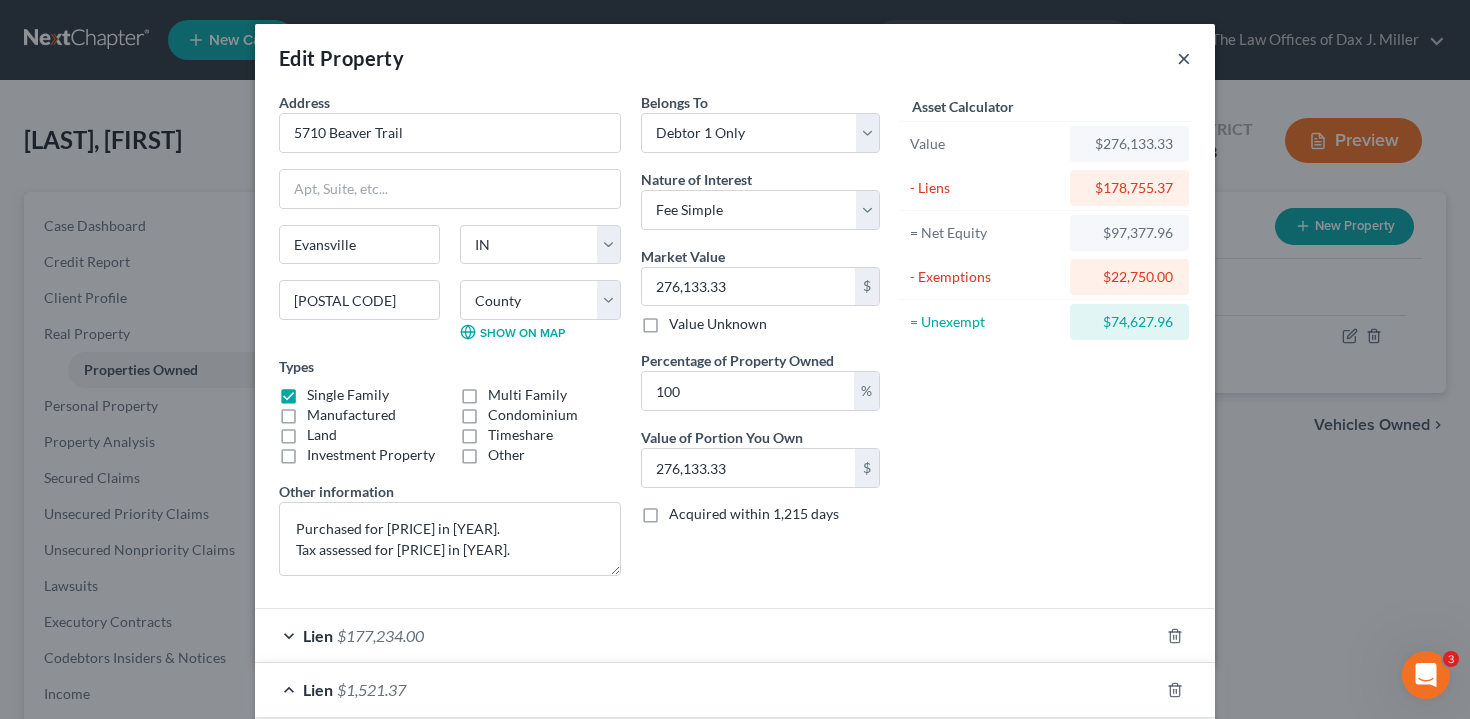 click on "×" at bounding box center (1184, 58) 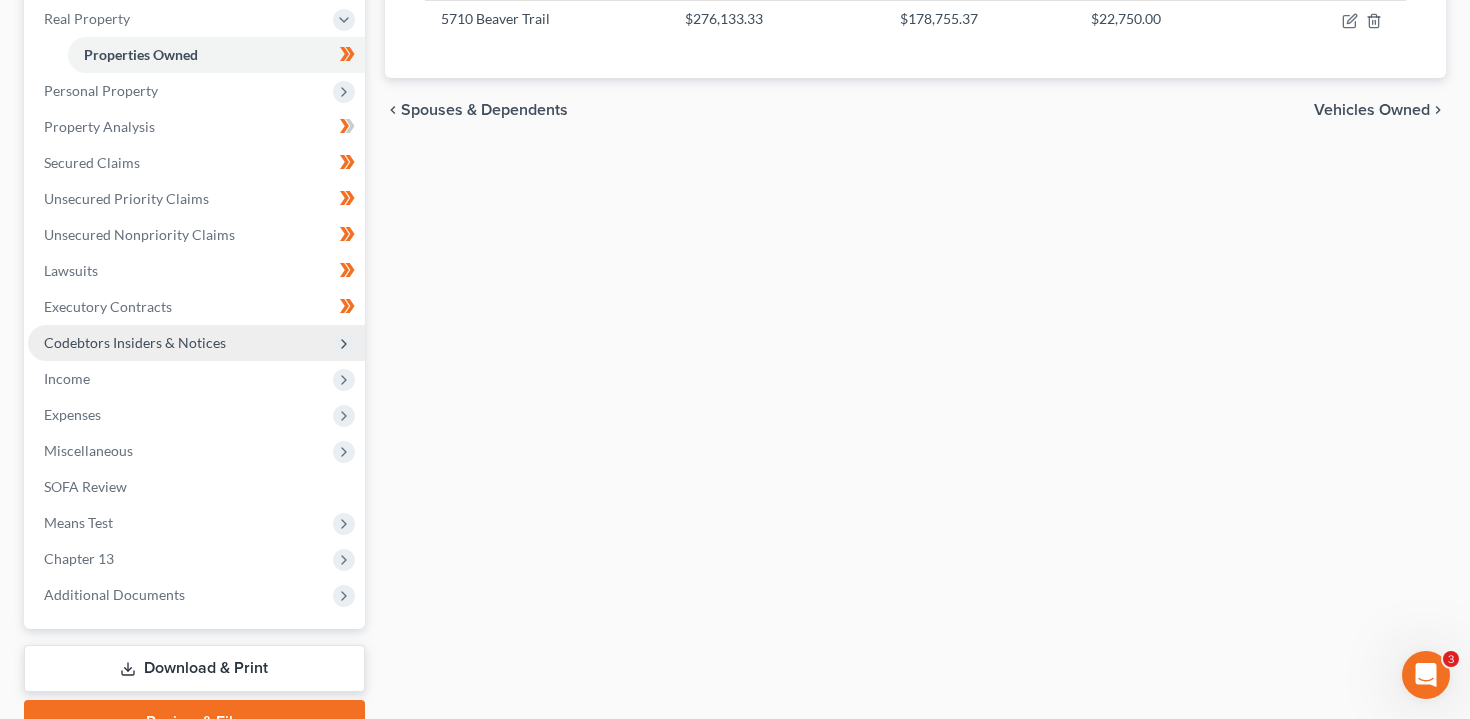 scroll, scrollTop: 414, scrollLeft: 0, axis: vertical 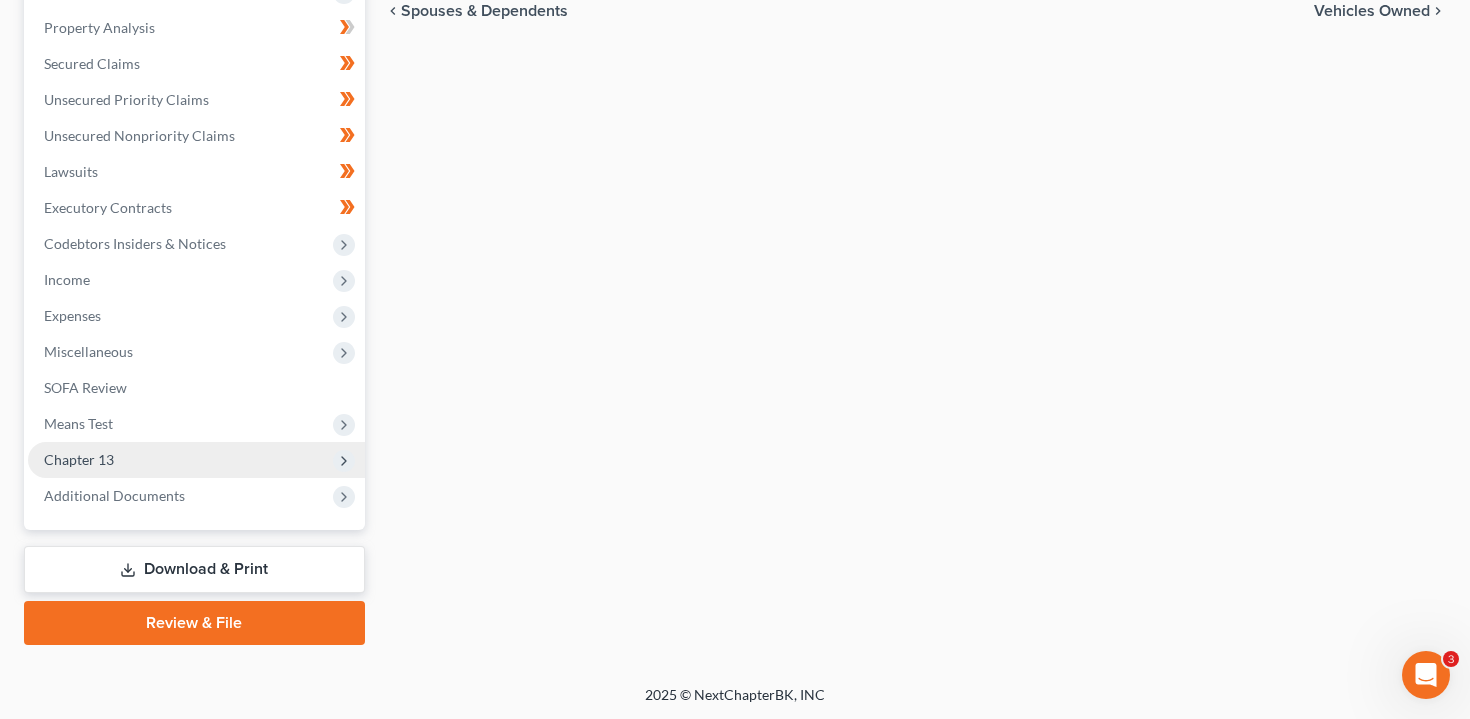 click on "Chapter 13" at bounding box center (196, 460) 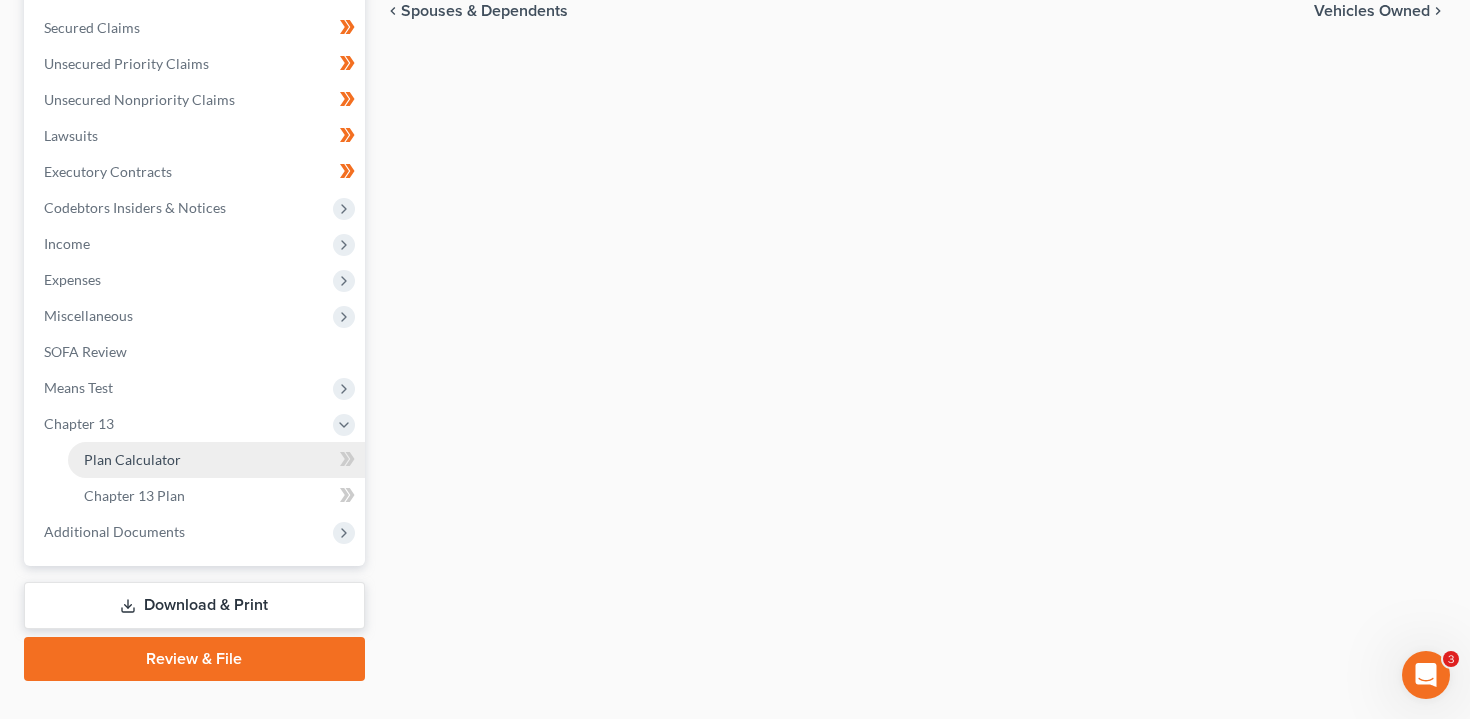 scroll, scrollTop: 378, scrollLeft: 0, axis: vertical 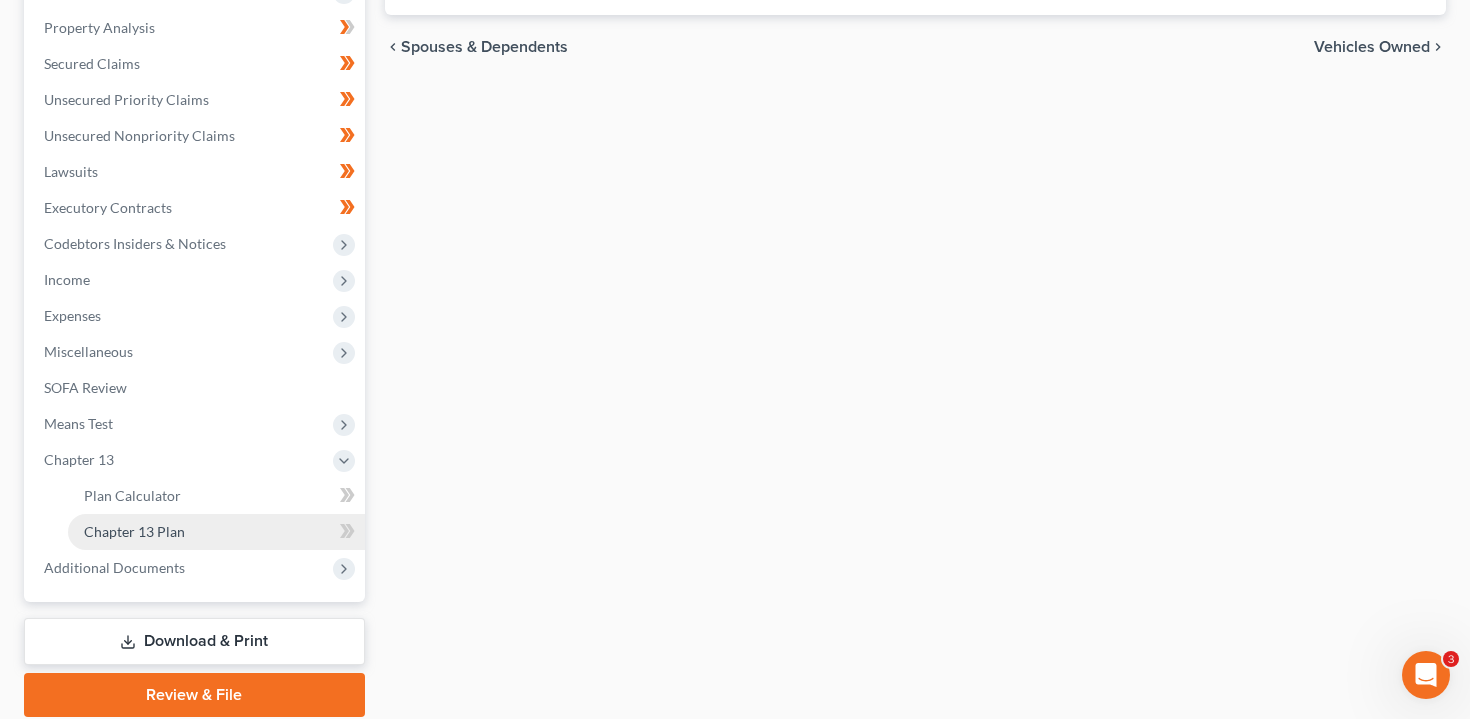 click on "Chapter 13 Plan" at bounding box center [216, 532] 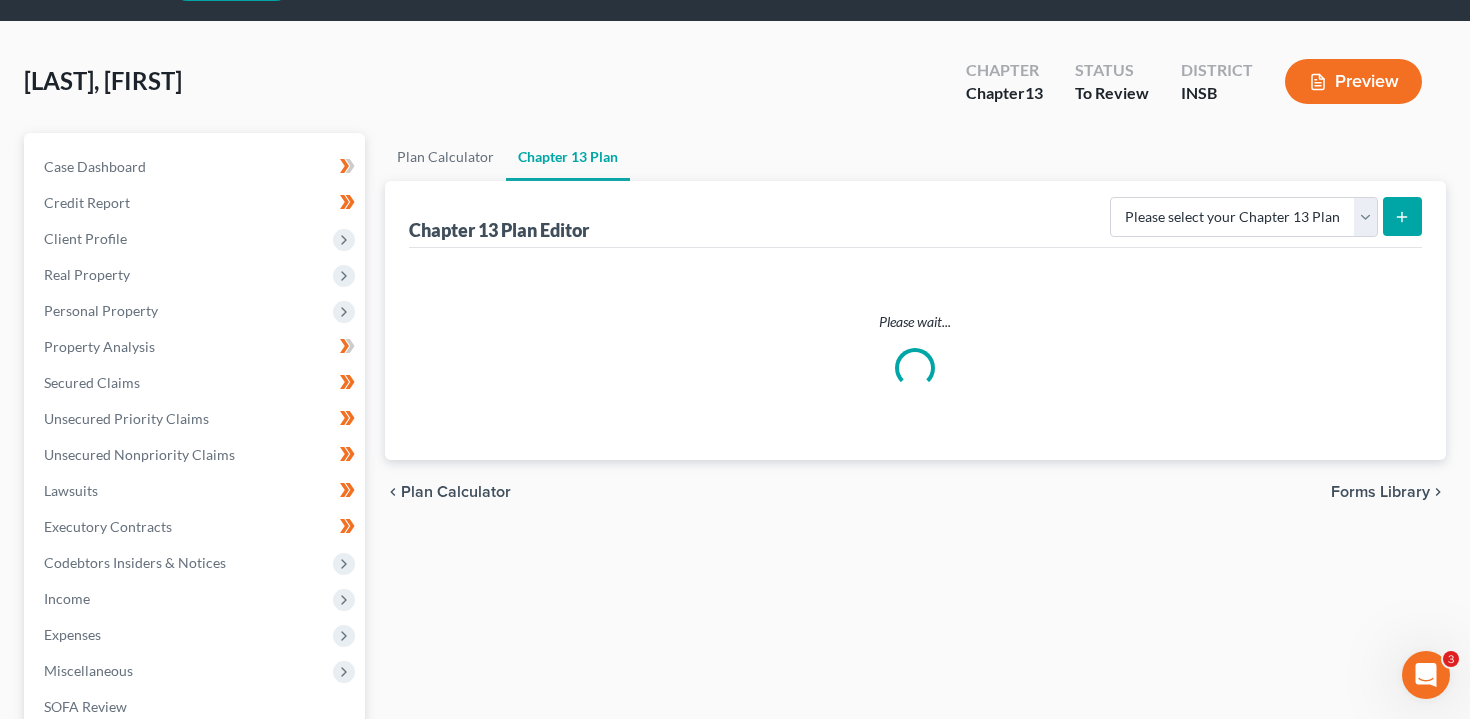 scroll, scrollTop: 0, scrollLeft: 0, axis: both 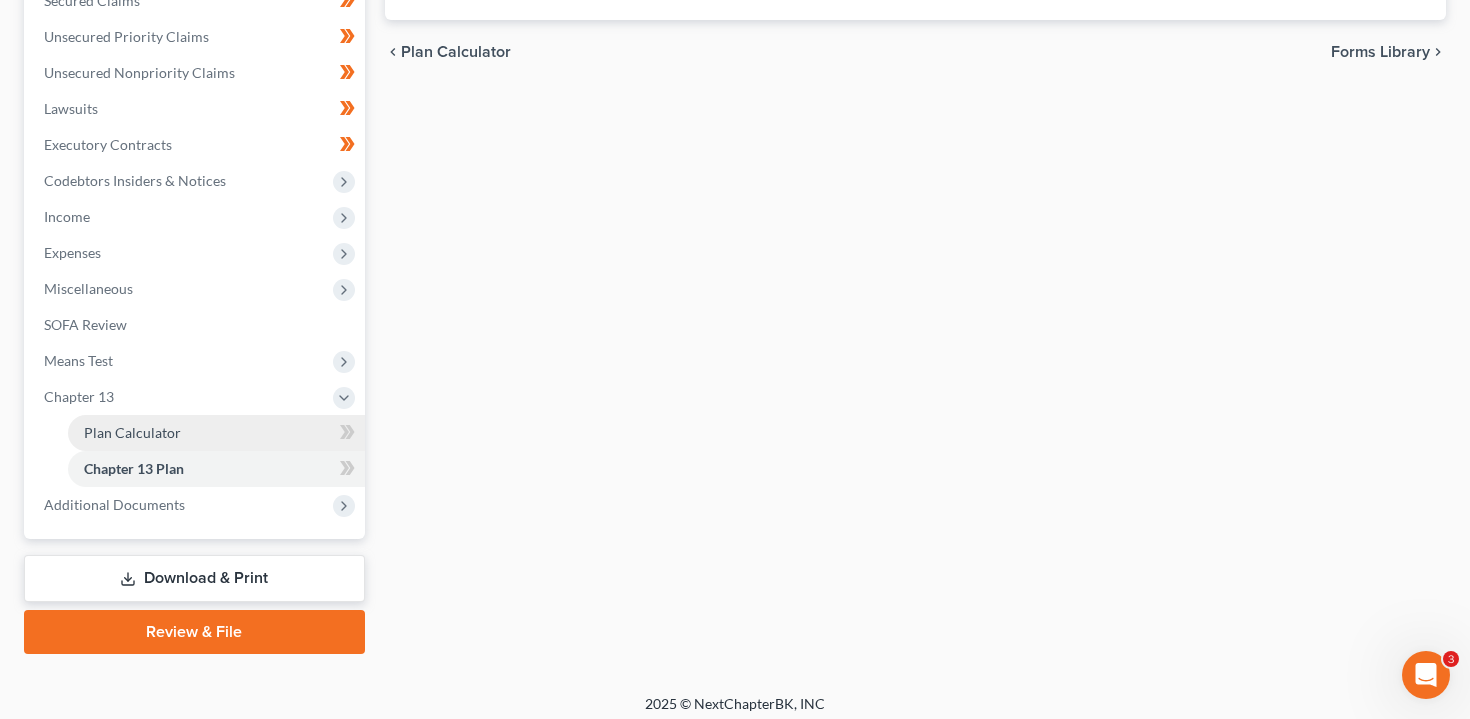 click on "Plan Calculator" at bounding box center (216, 433) 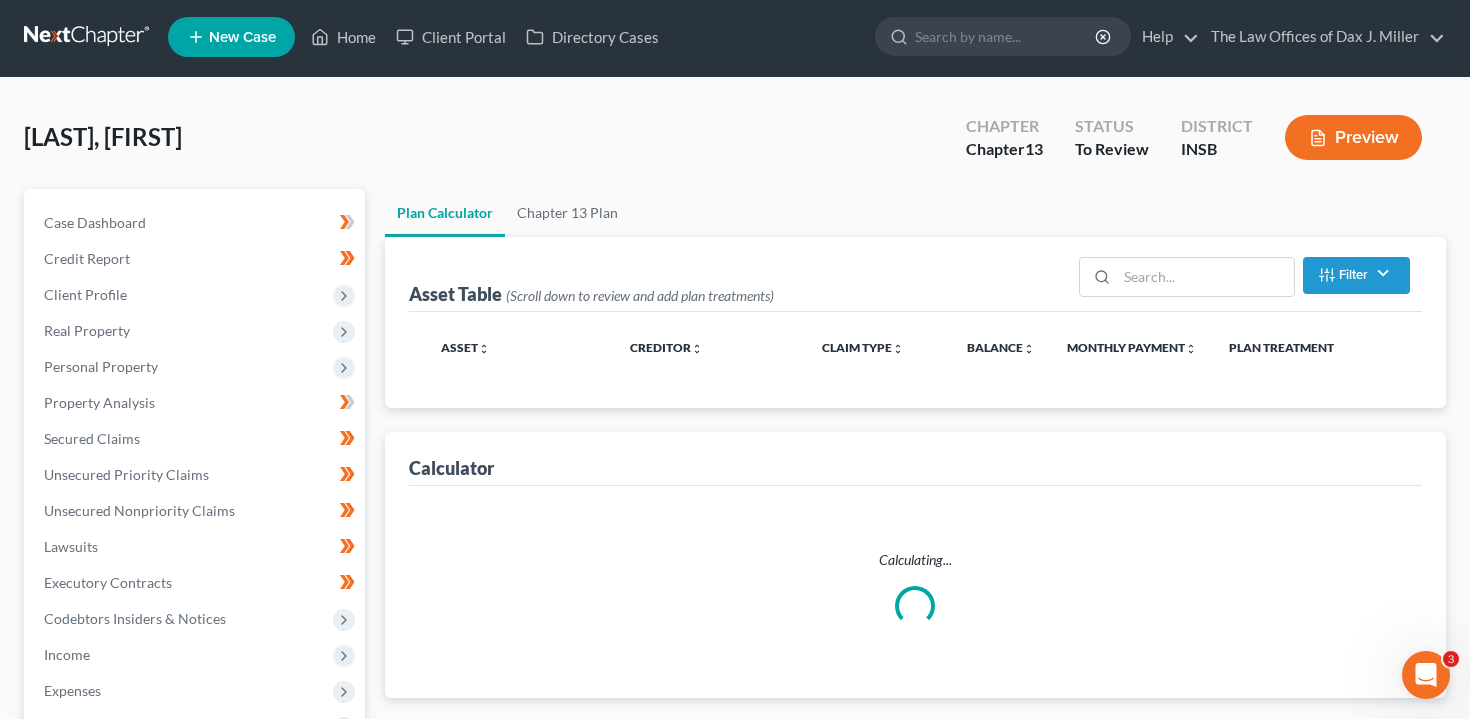 scroll, scrollTop: 0, scrollLeft: 0, axis: both 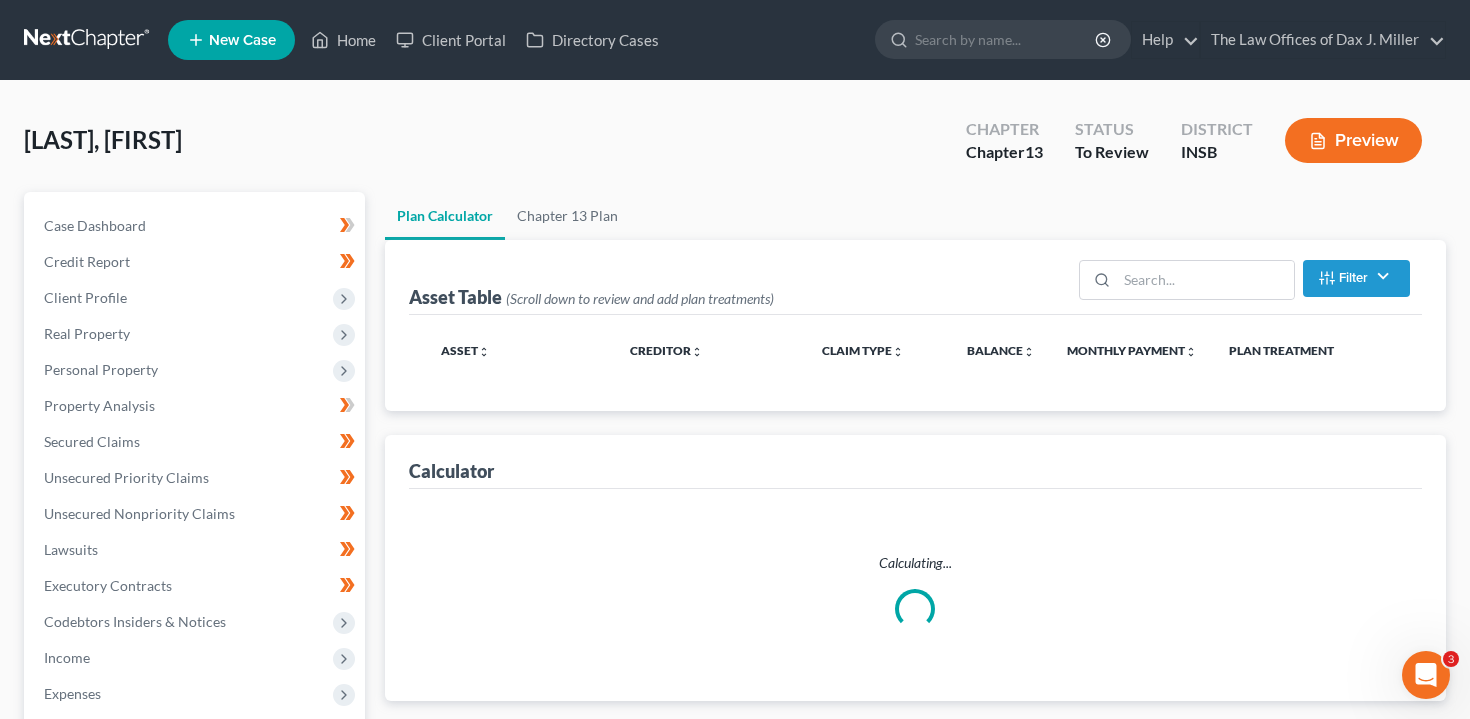 select on "59" 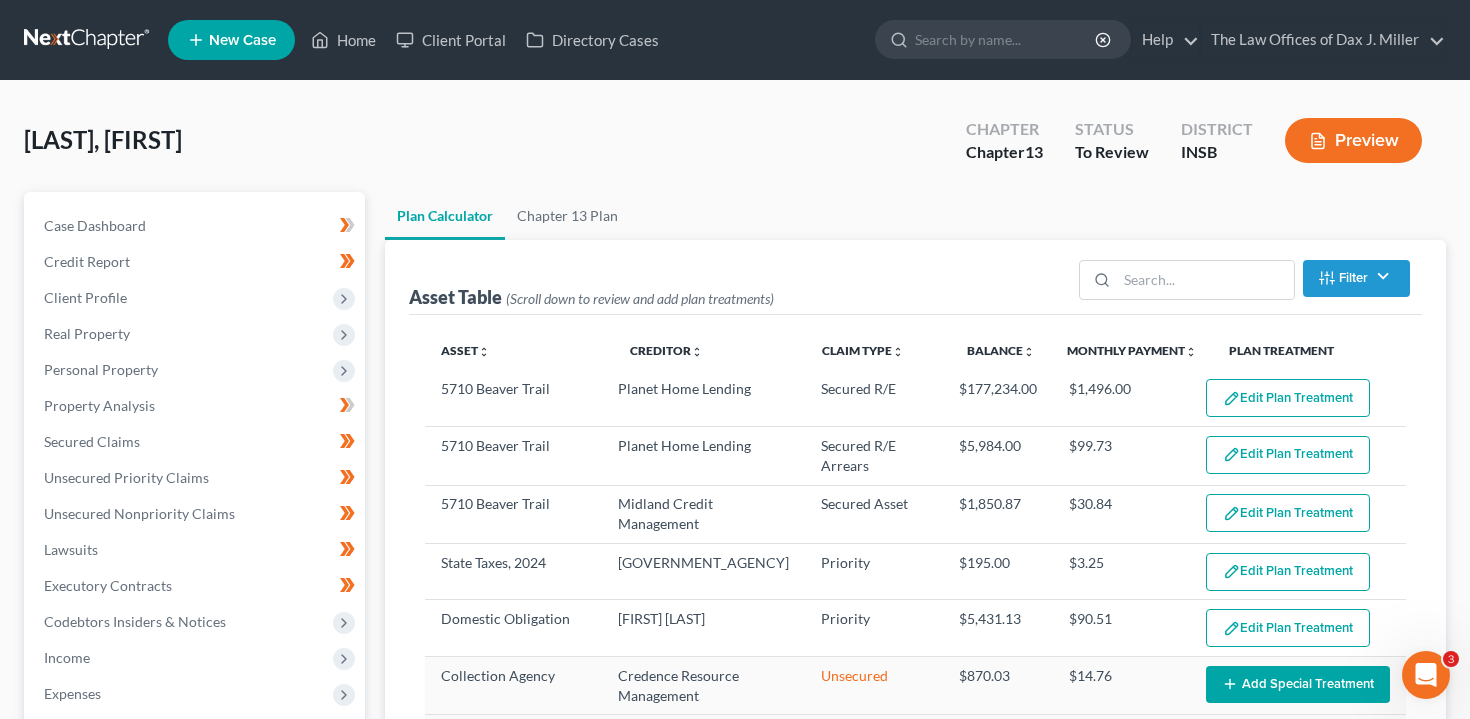 click on "Edit Plan Treatment" at bounding box center (1288, 513) 